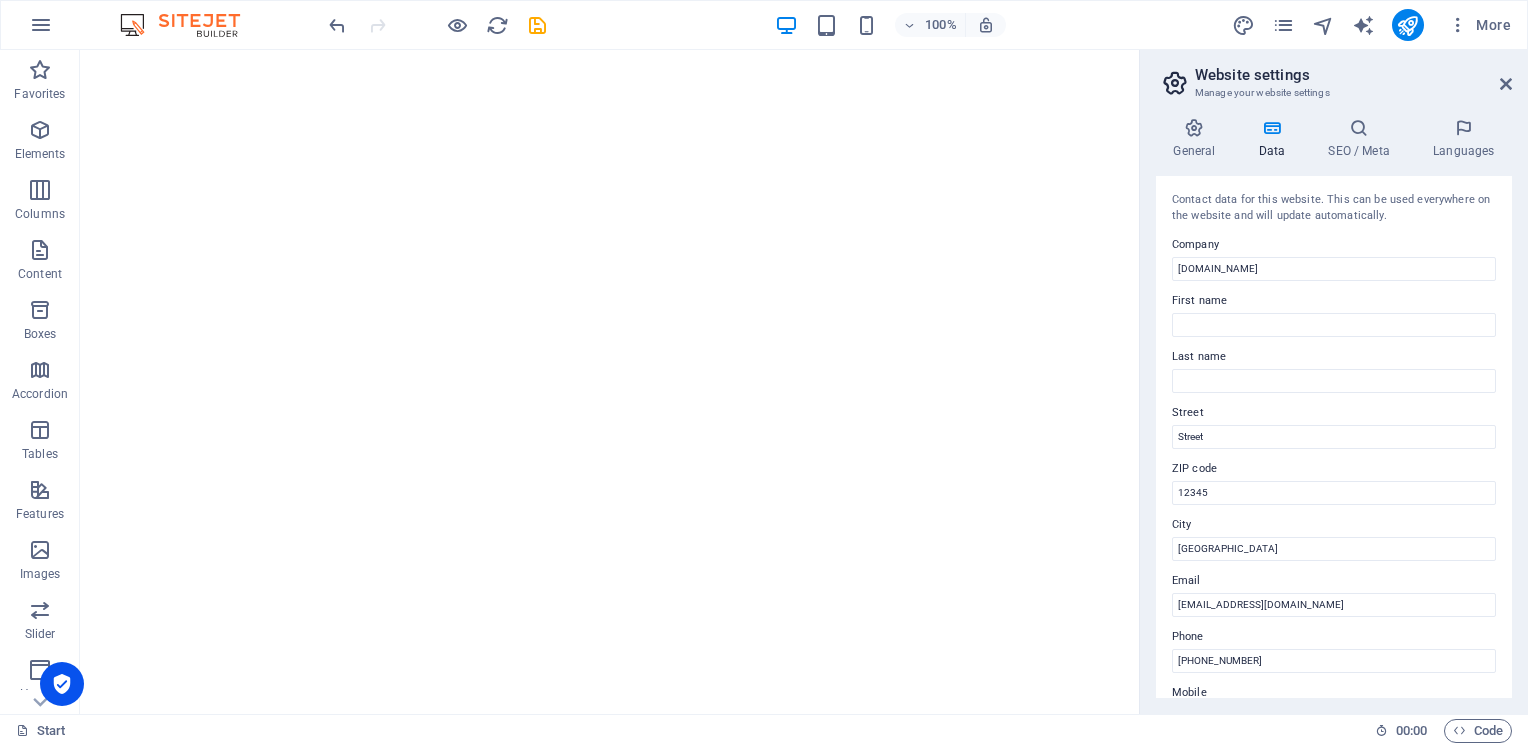 scroll, scrollTop: 0, scrollLeft: 0, axis: both 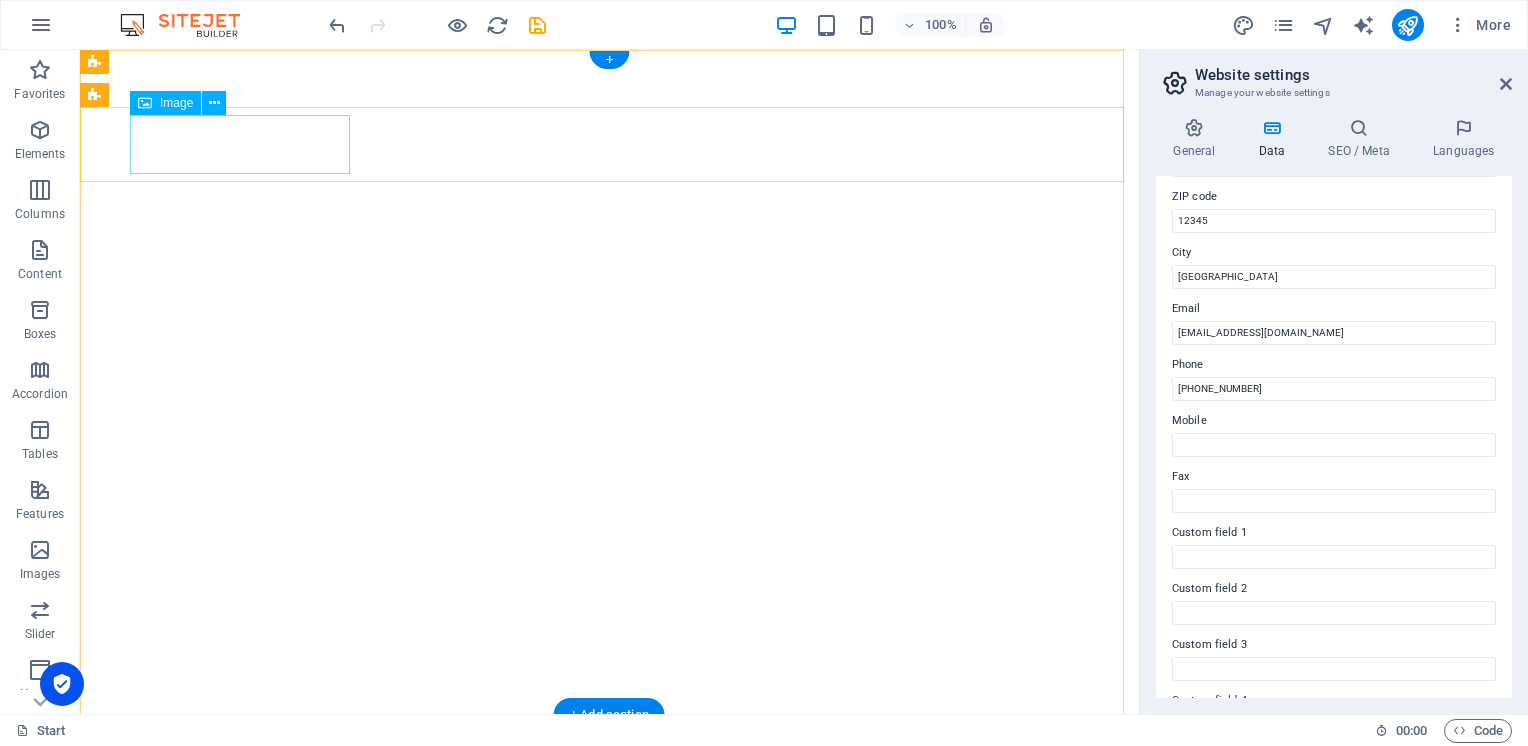 click at bounding box center [610, 997] 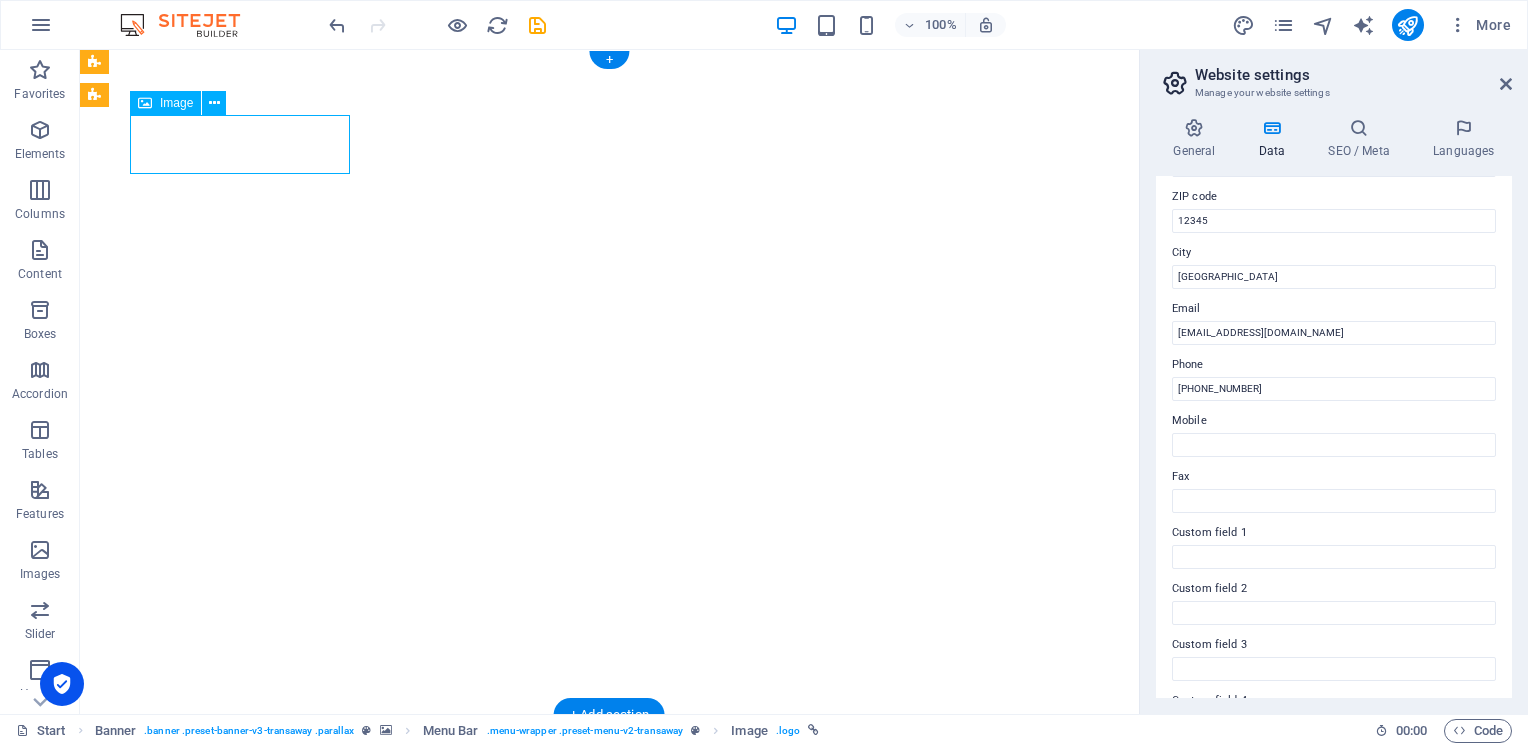 click at bounding box center [610, 997] 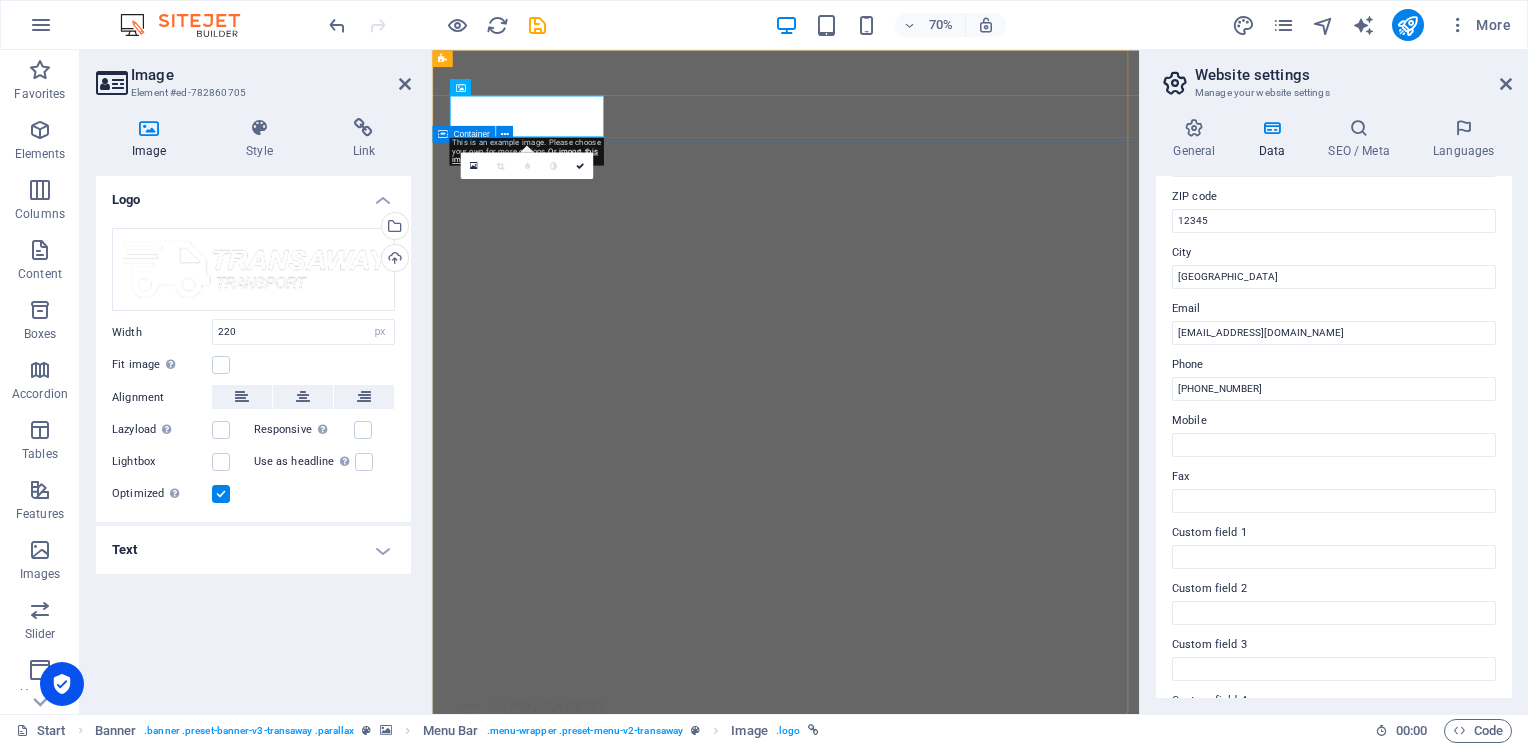 drag, startPoint x: 540, startPoint y: 336, endPoint x: 864, endPoint y: 253, distance: 334.46225 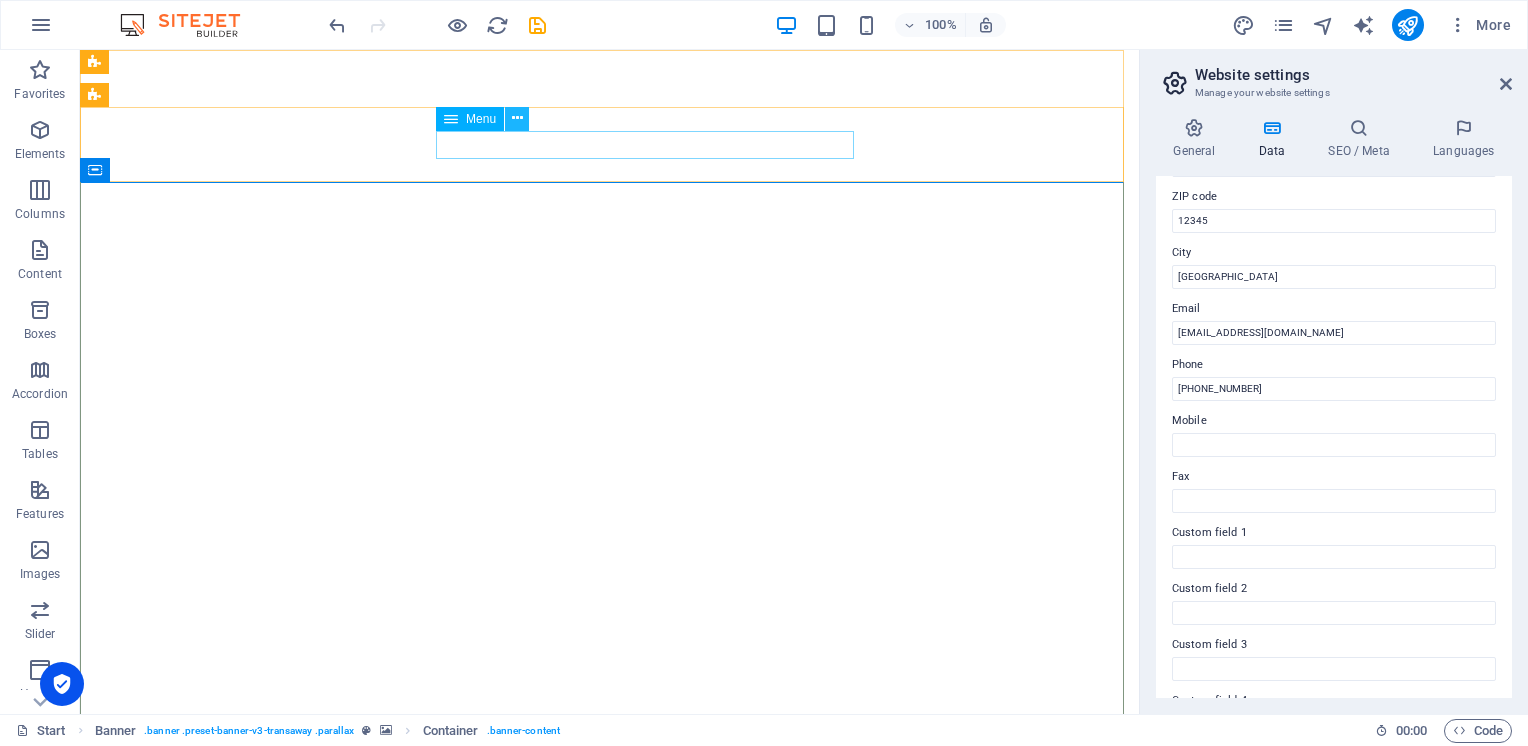 click at bounding box center [517, 118] 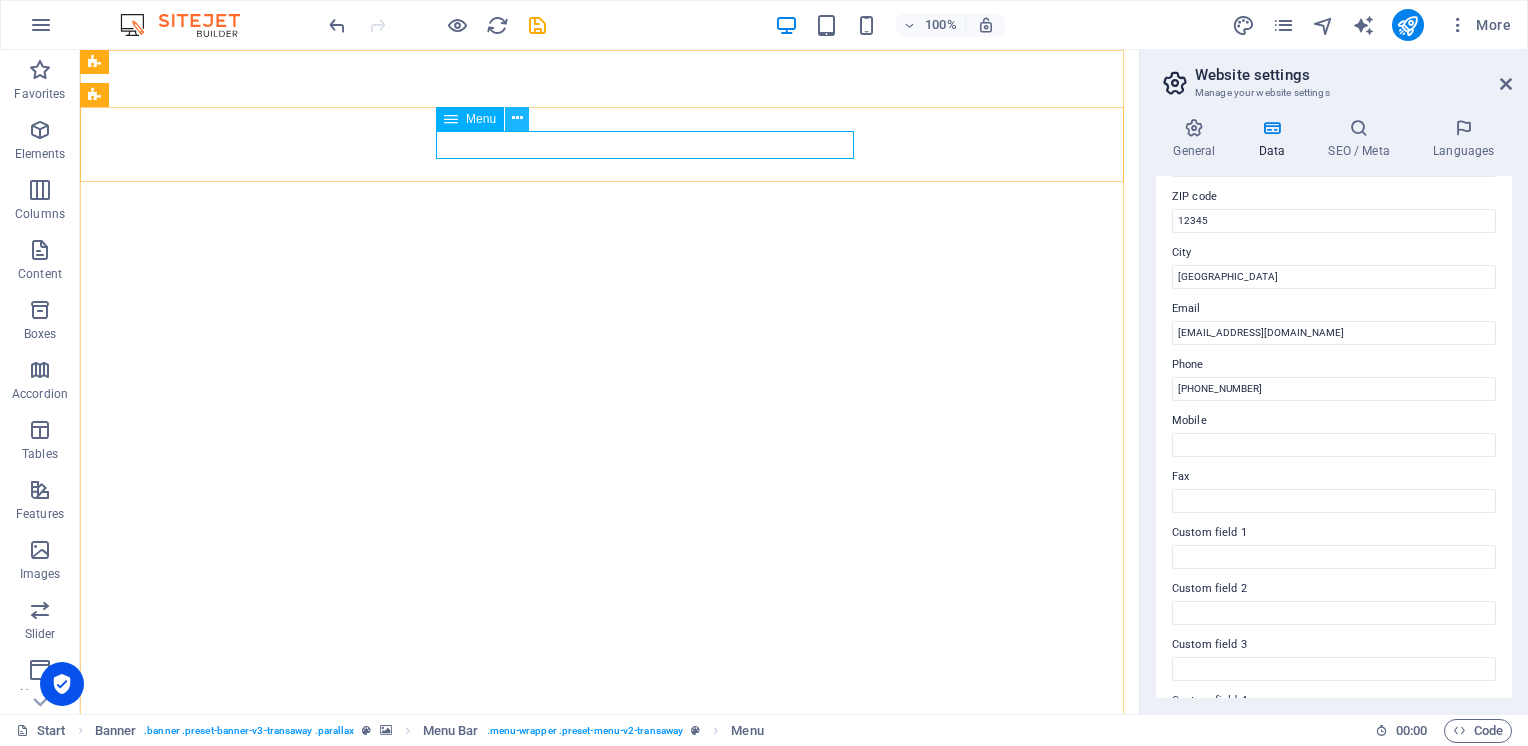 click at bounding box center (517, 118) 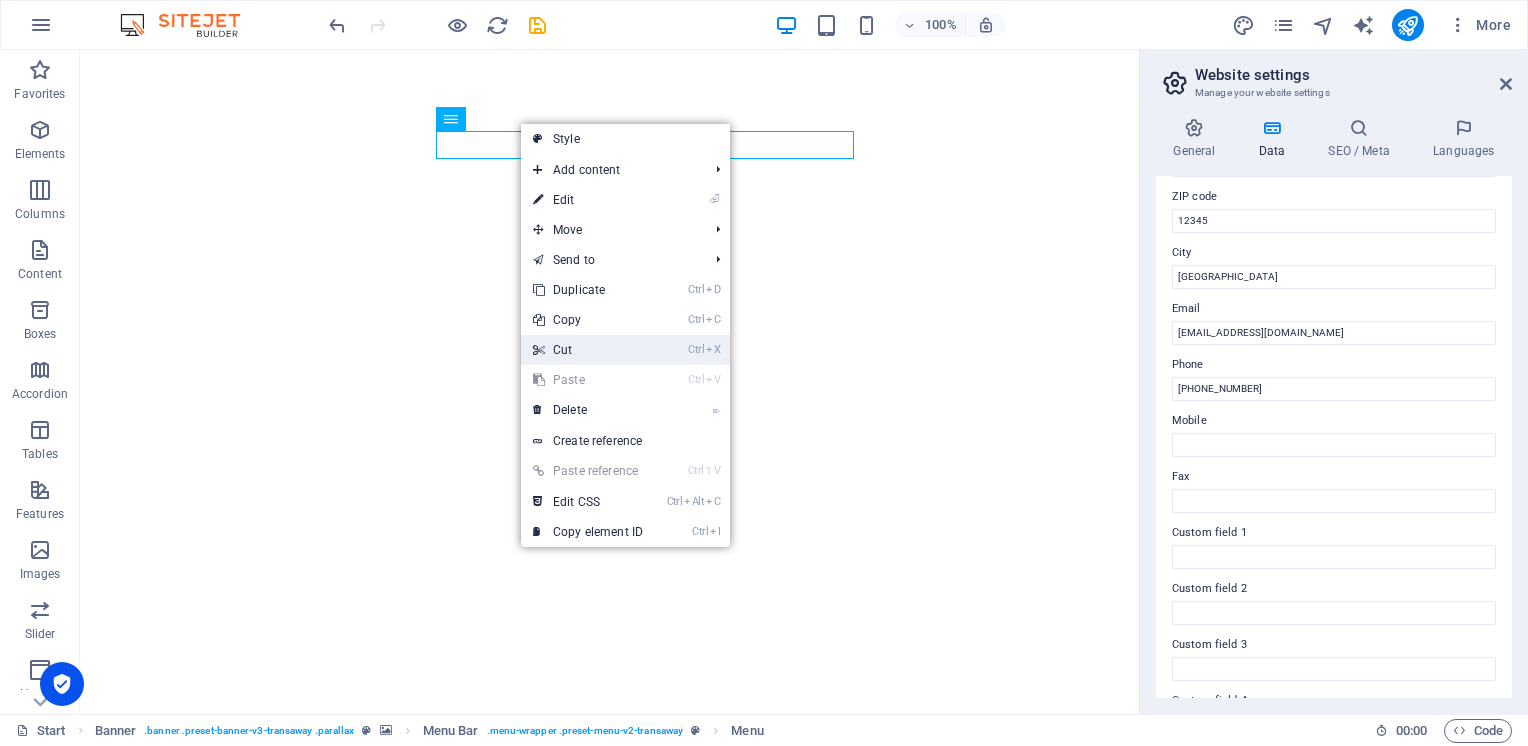 click on "Ctrl X  Cut" at bounding box center [588, 350] 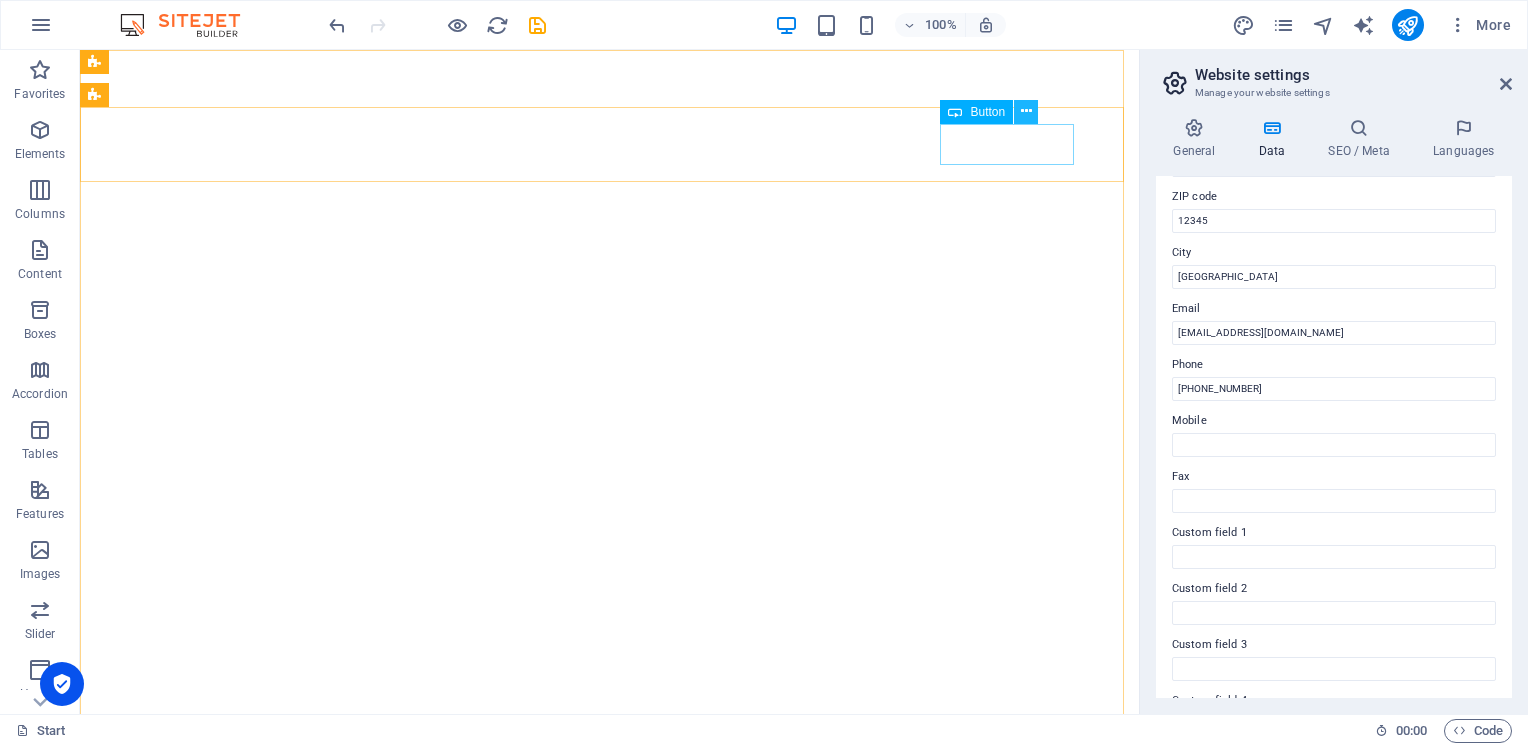 click at bounding box center (1026, 112) 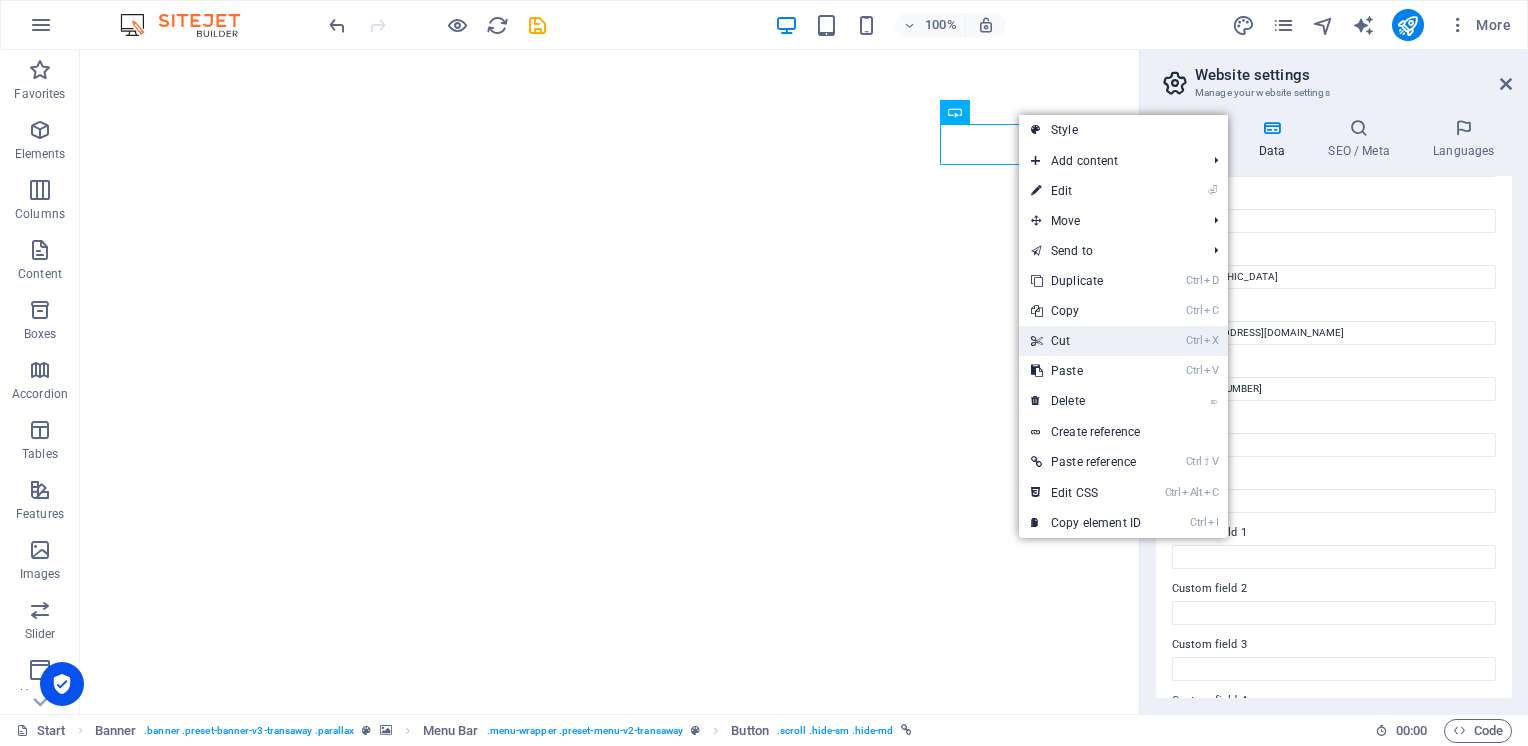 click on "Ctrl X  Cut" at bounding box center [1086, 341] 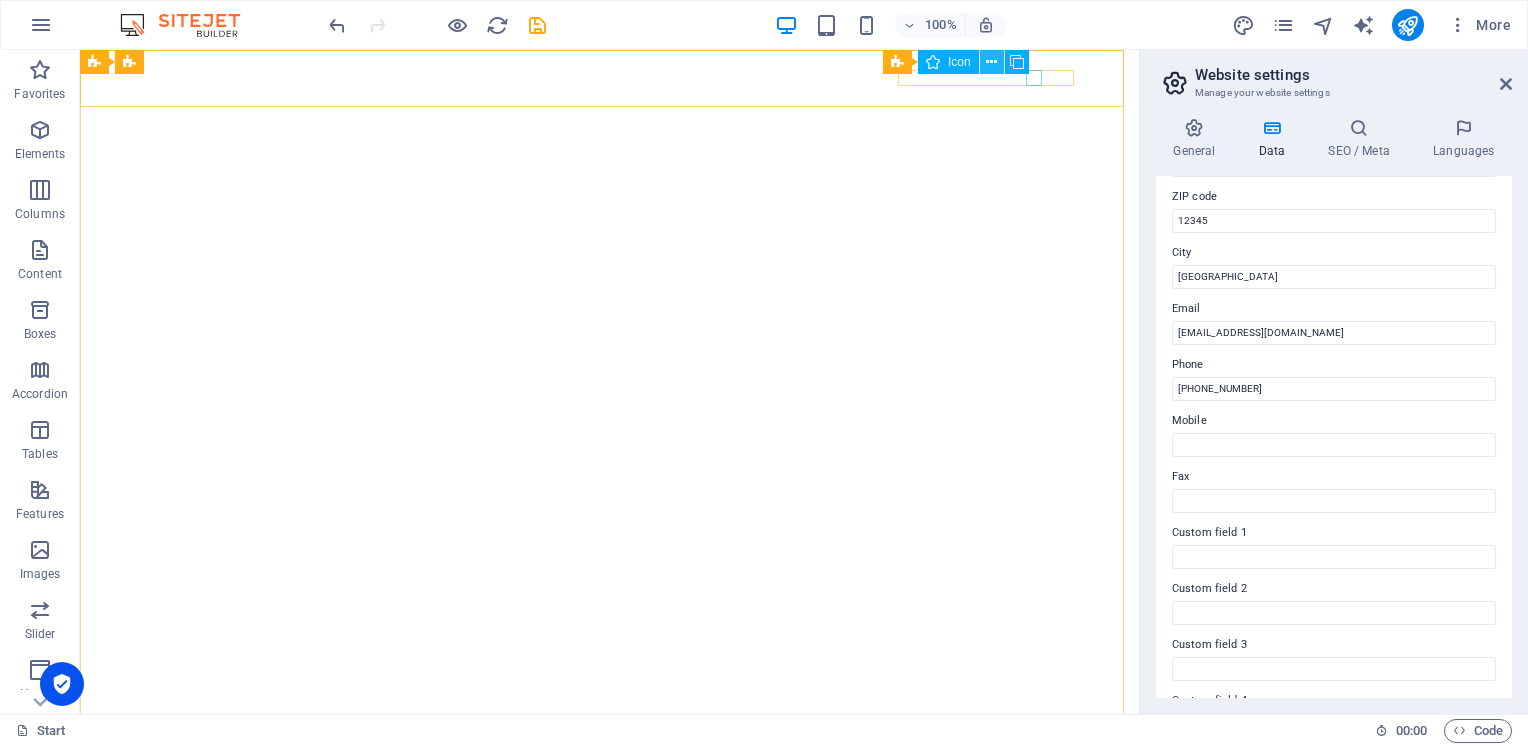 click at bounding box center [991, 62] 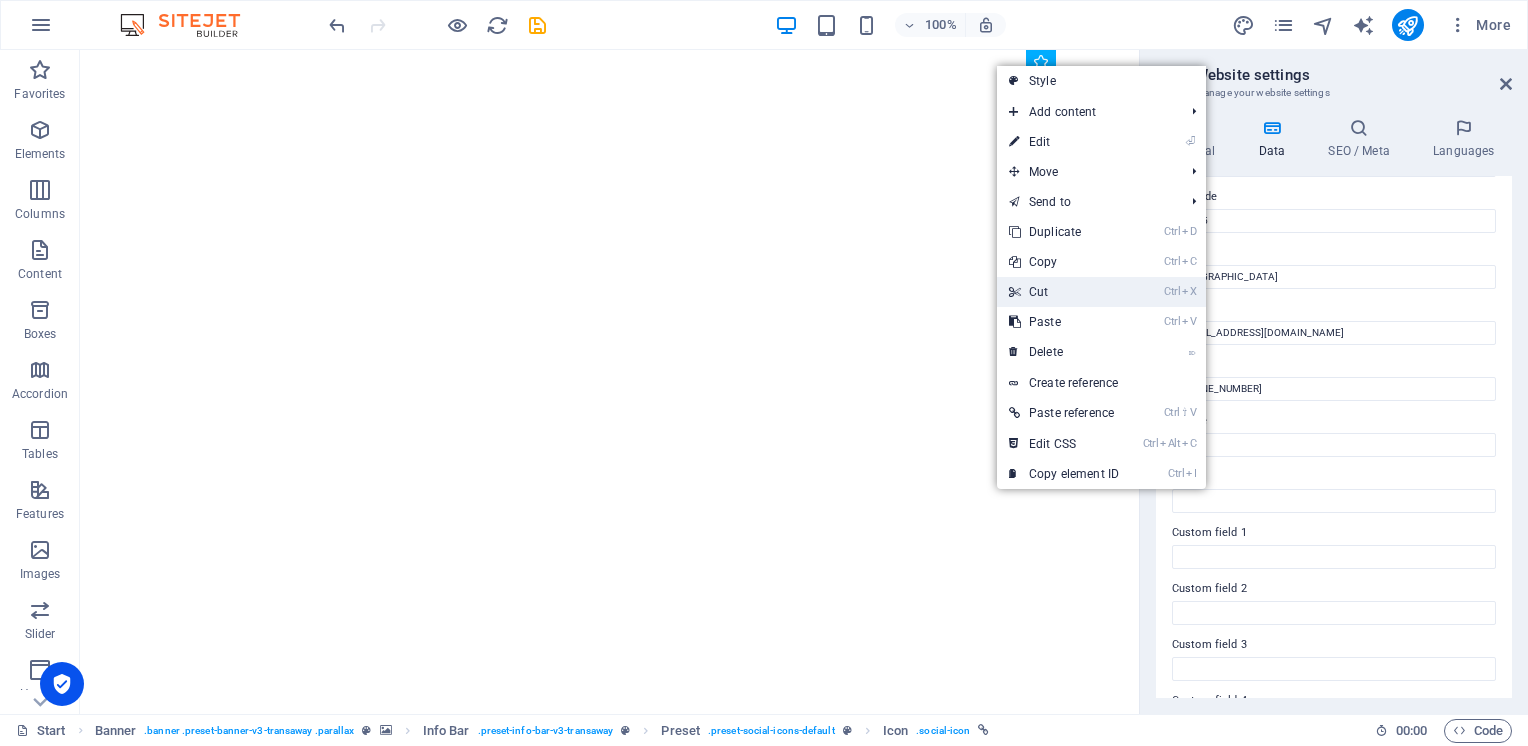 click on "Ctrl X  Cut" at bounding box center [1064, 292] 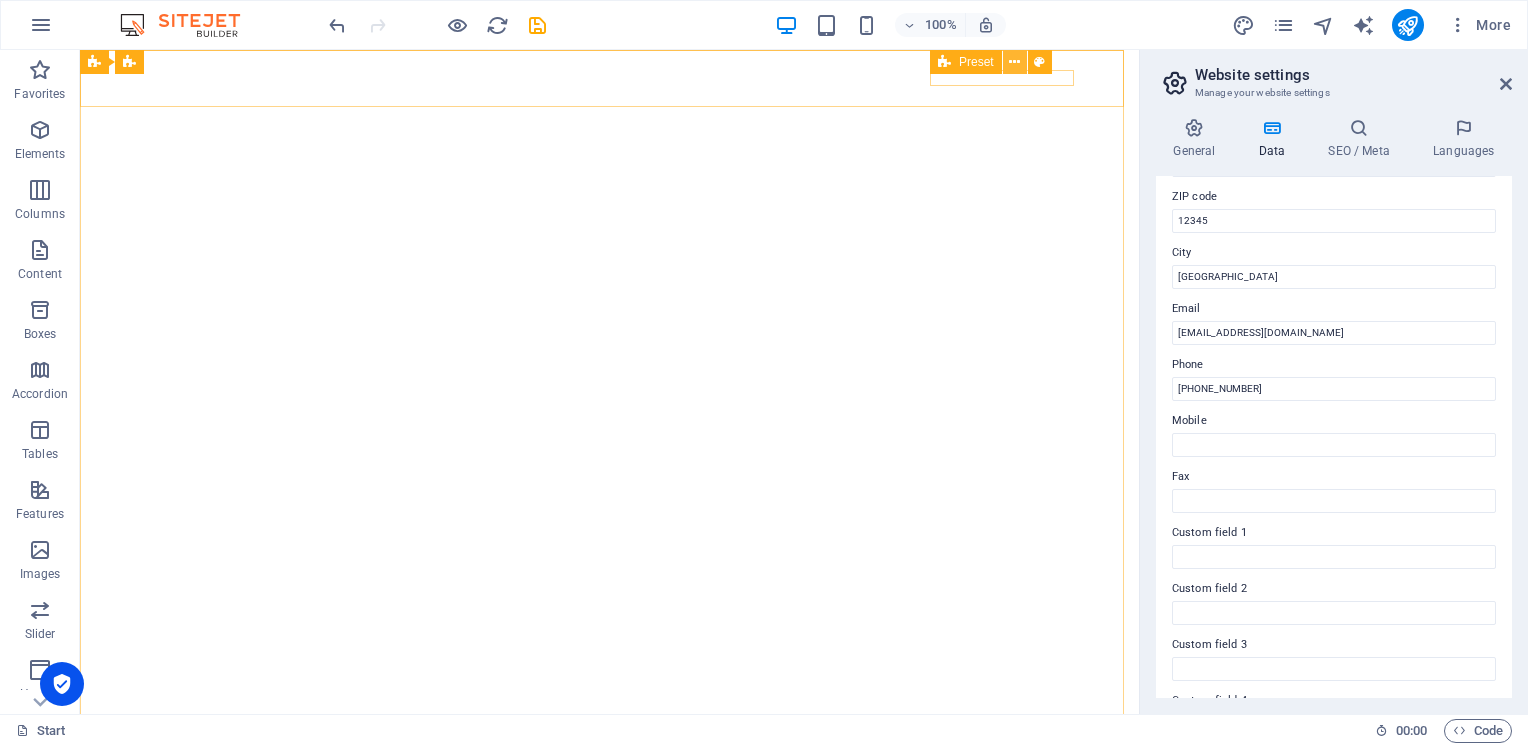 click at bounding box center (1014, 62) 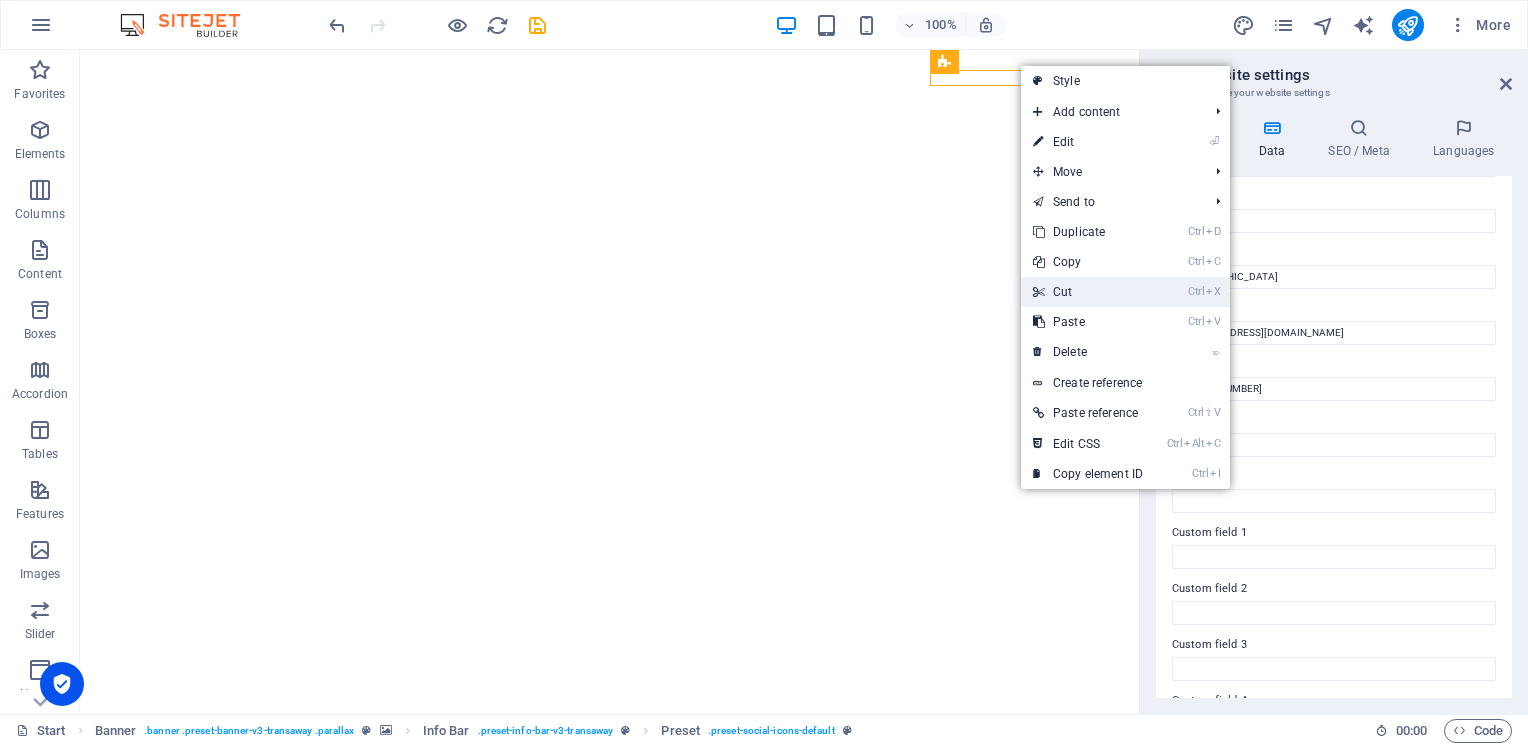 click on "Ctrl X  Cut" at bounding box center [1088, 292] 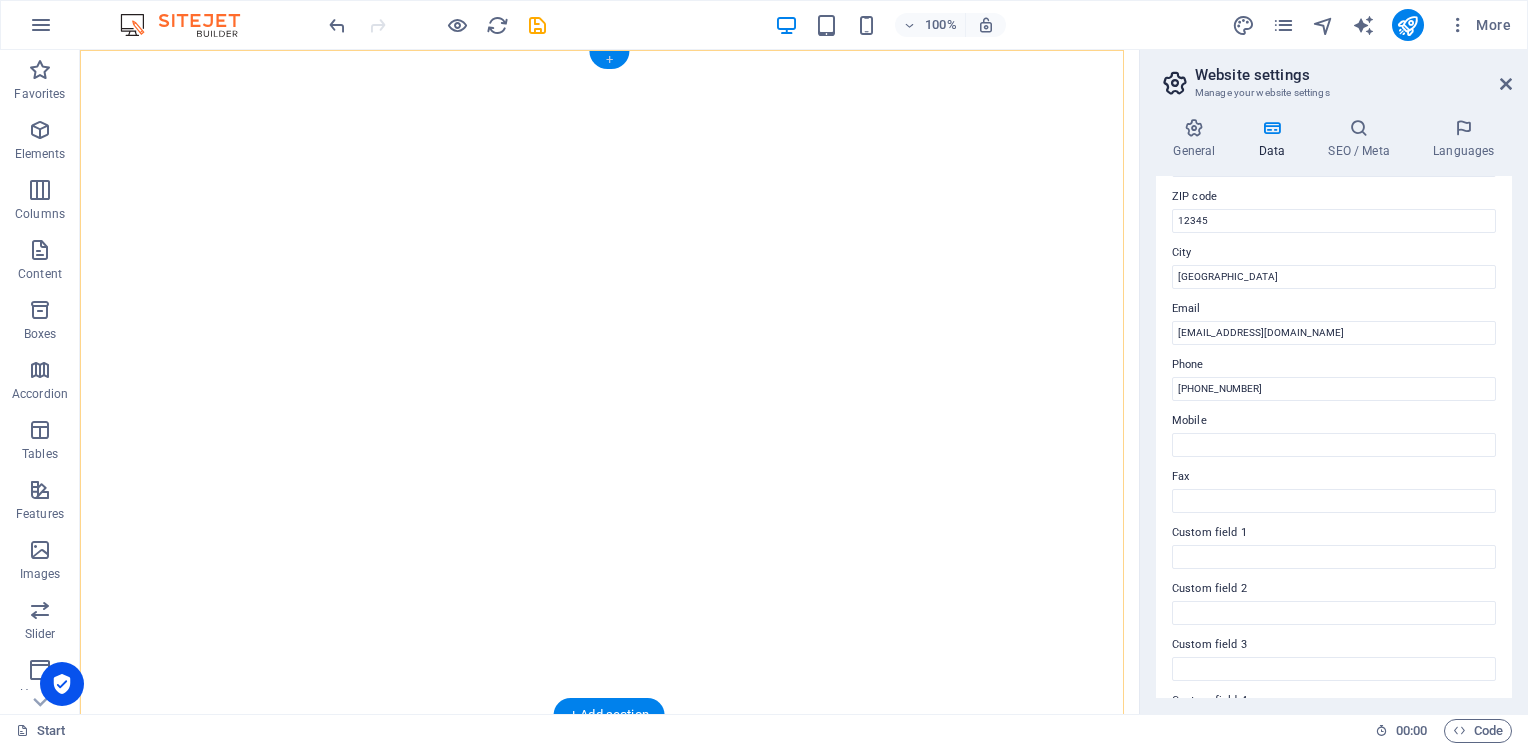 click on "+" at bounding box center (609, 60) 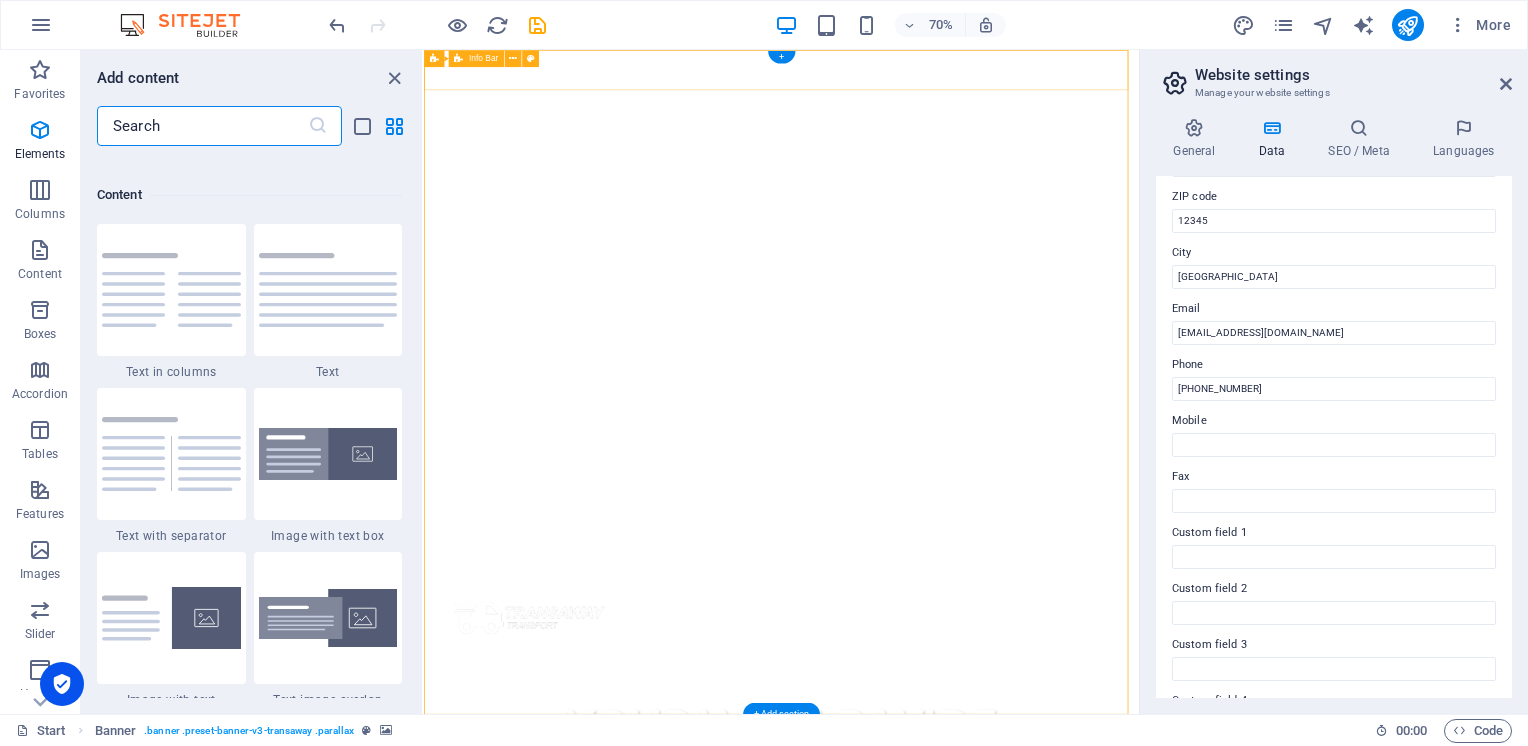scroll, scrollTop: 3499, scrollLeft: 0, axis: vertical 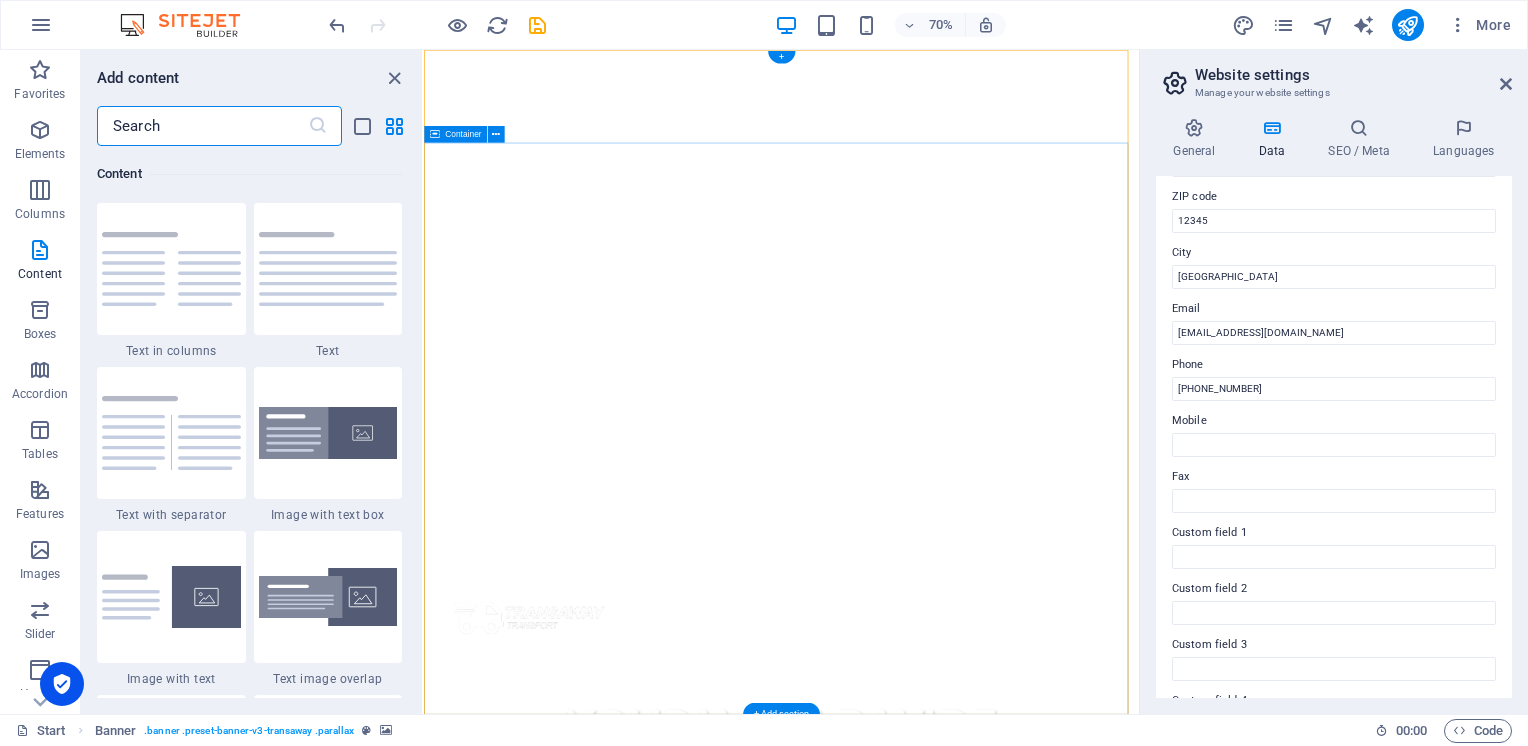 click on "Your world wide transport service" at bounding box center [934, 1049] 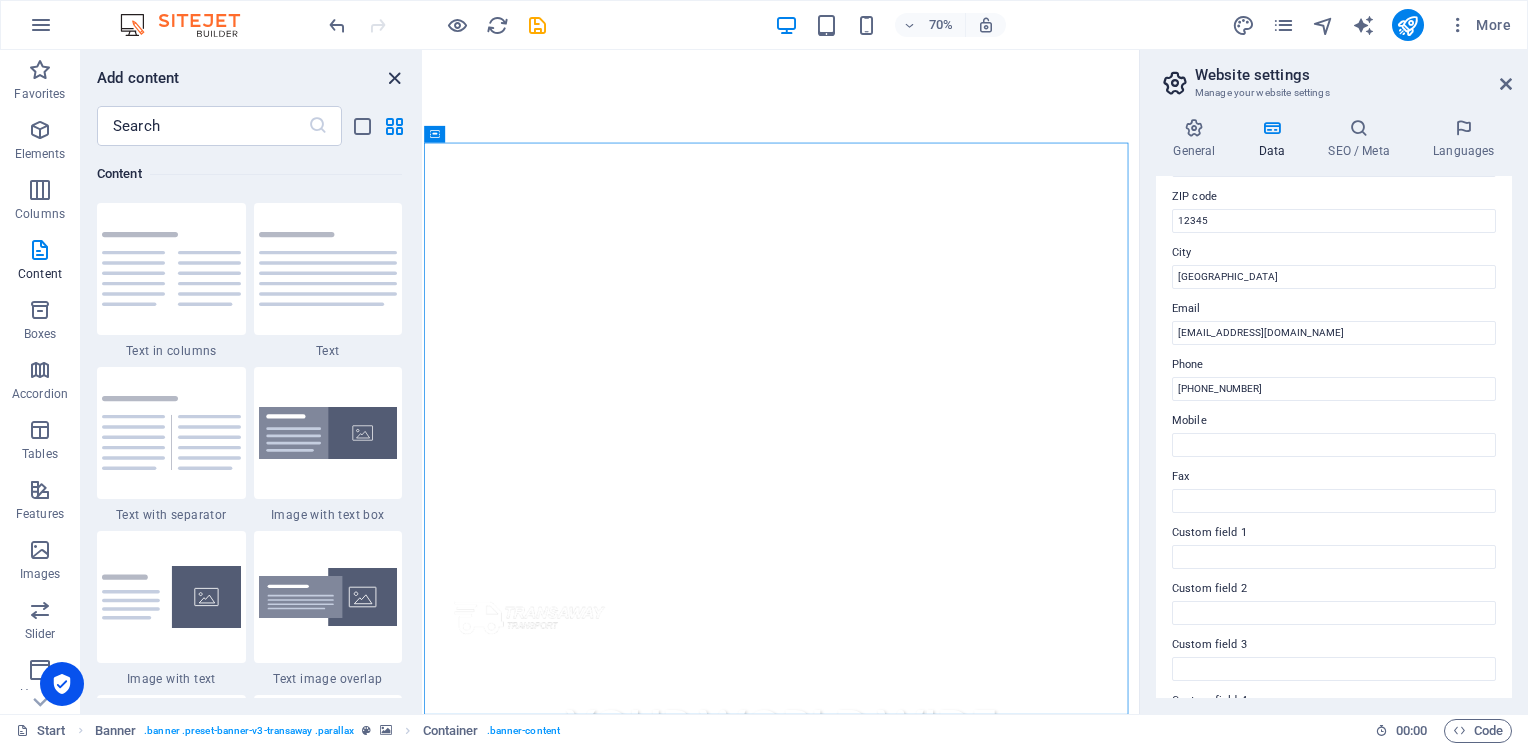 click at bounding box center (394, 78) 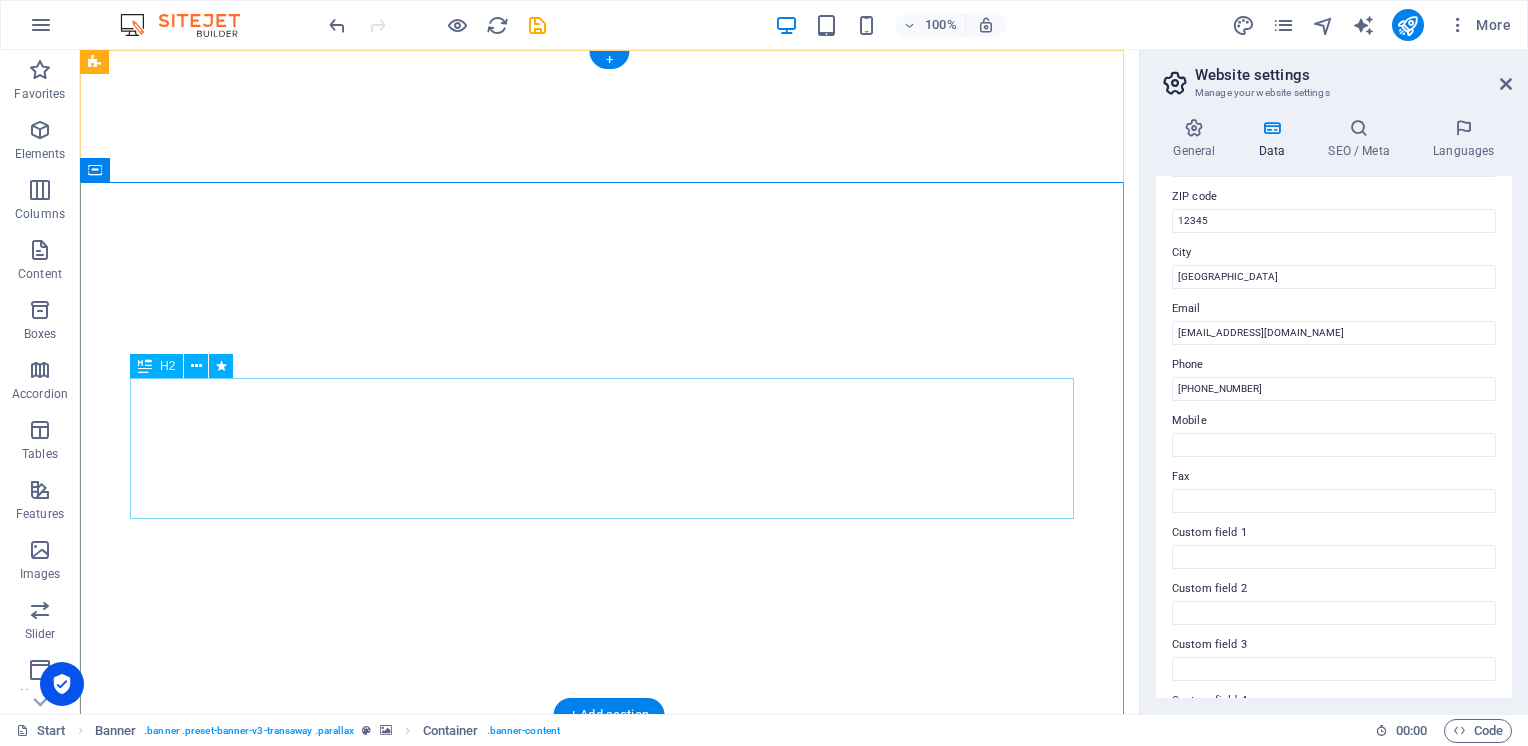 click on "Your world wide transport service" at bounding box center [610, 1049] 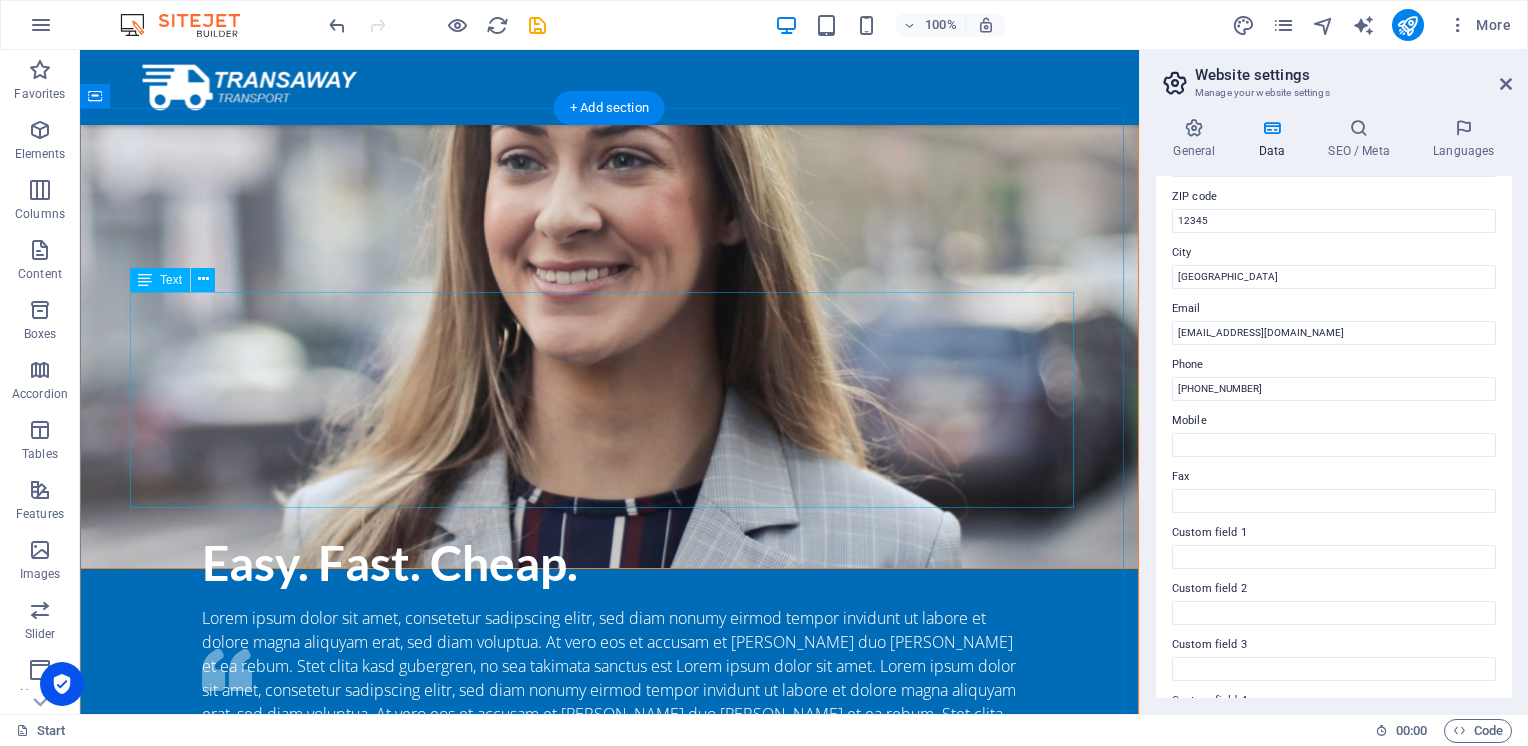 scroll, scrollTop: 3500, scrollLeft: 0, axis: vertical 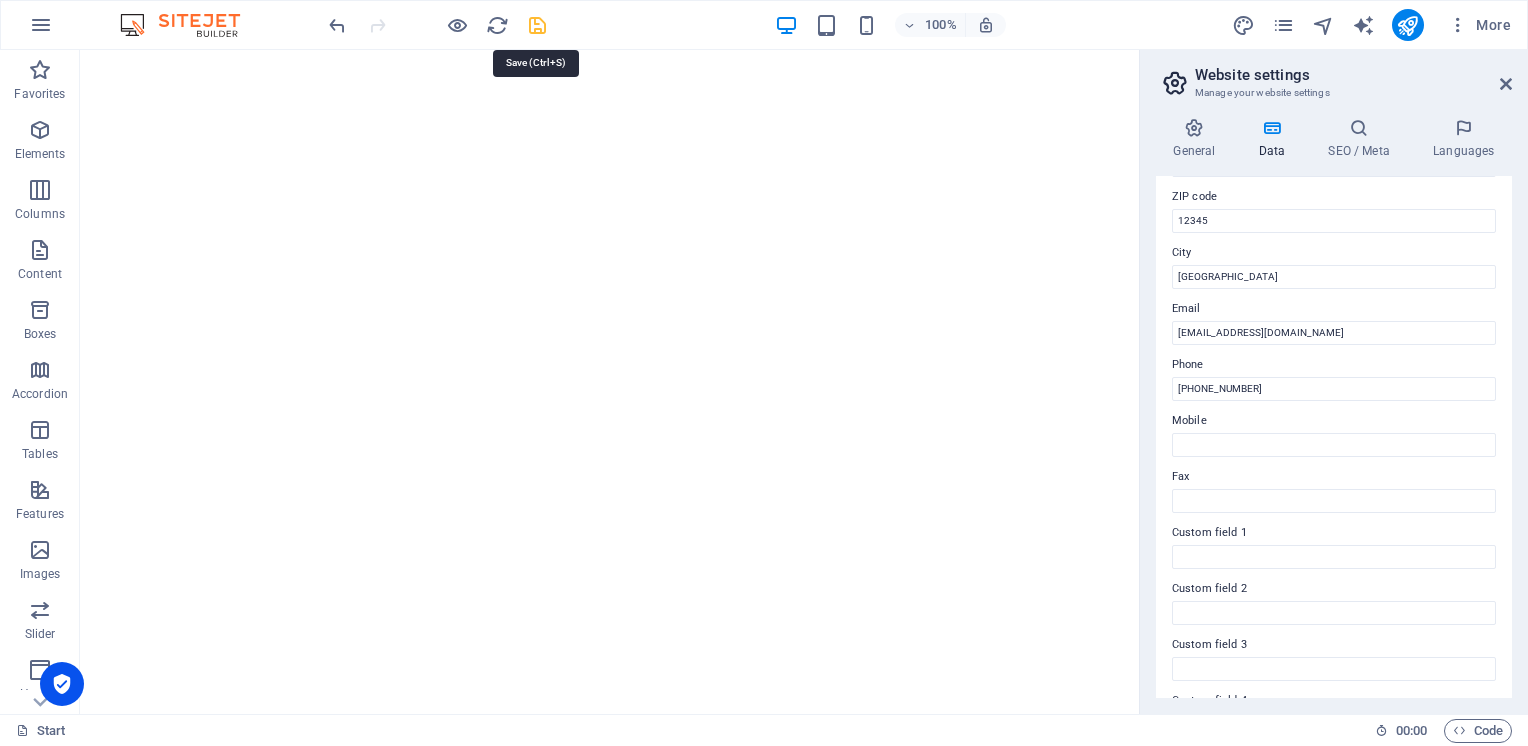 click at bounding box center [537, 25] 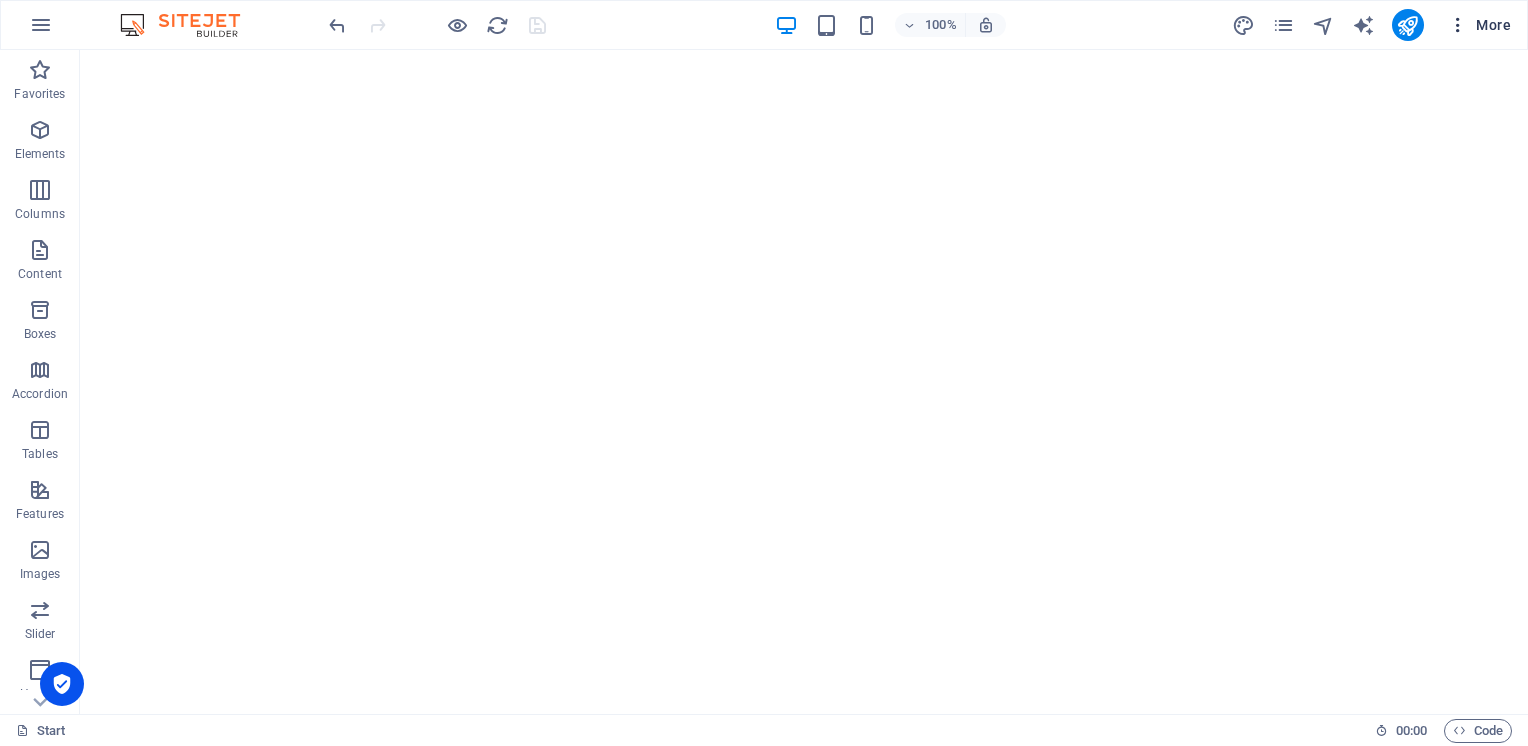 click on "More" at bounding box center [1479, 25] 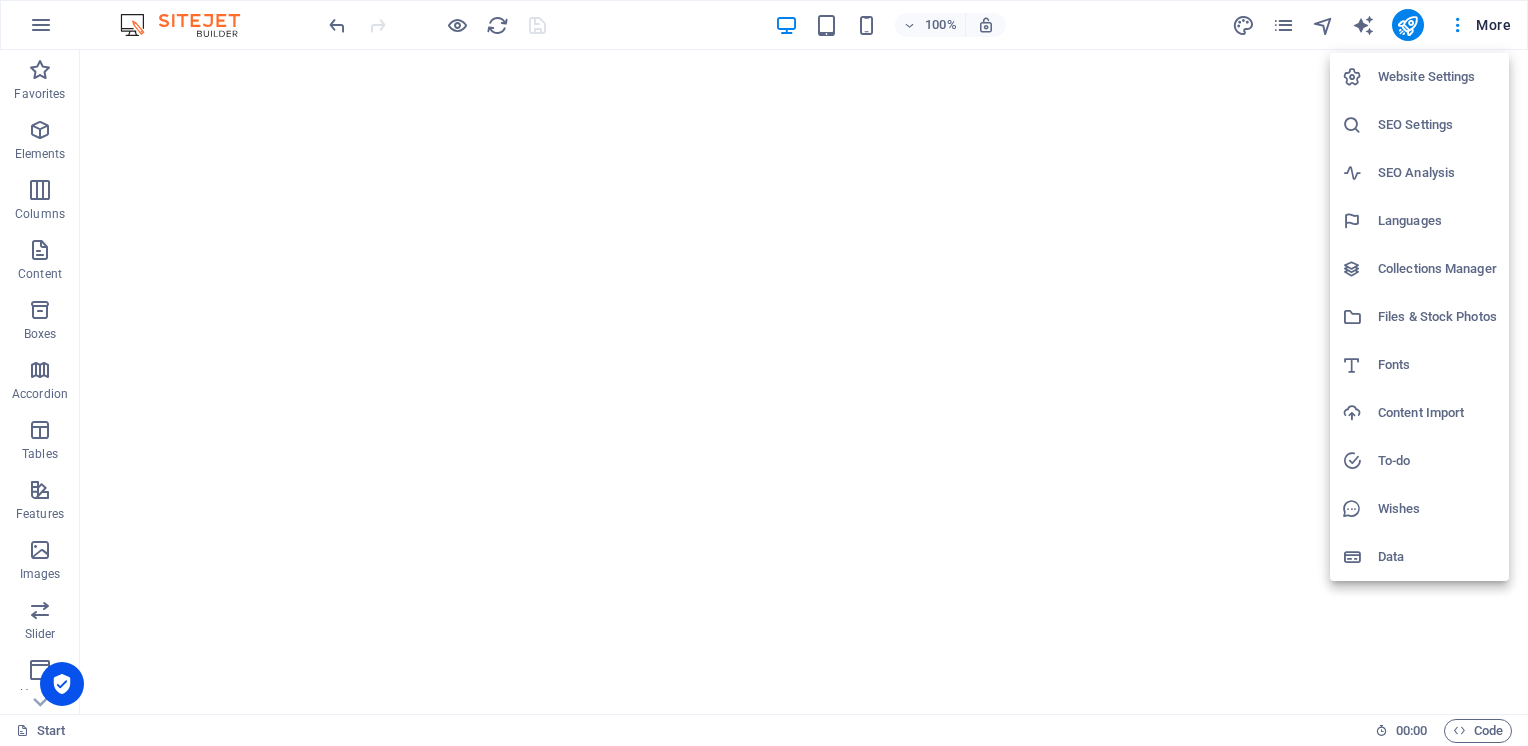 click at bounding box center (764, 373) 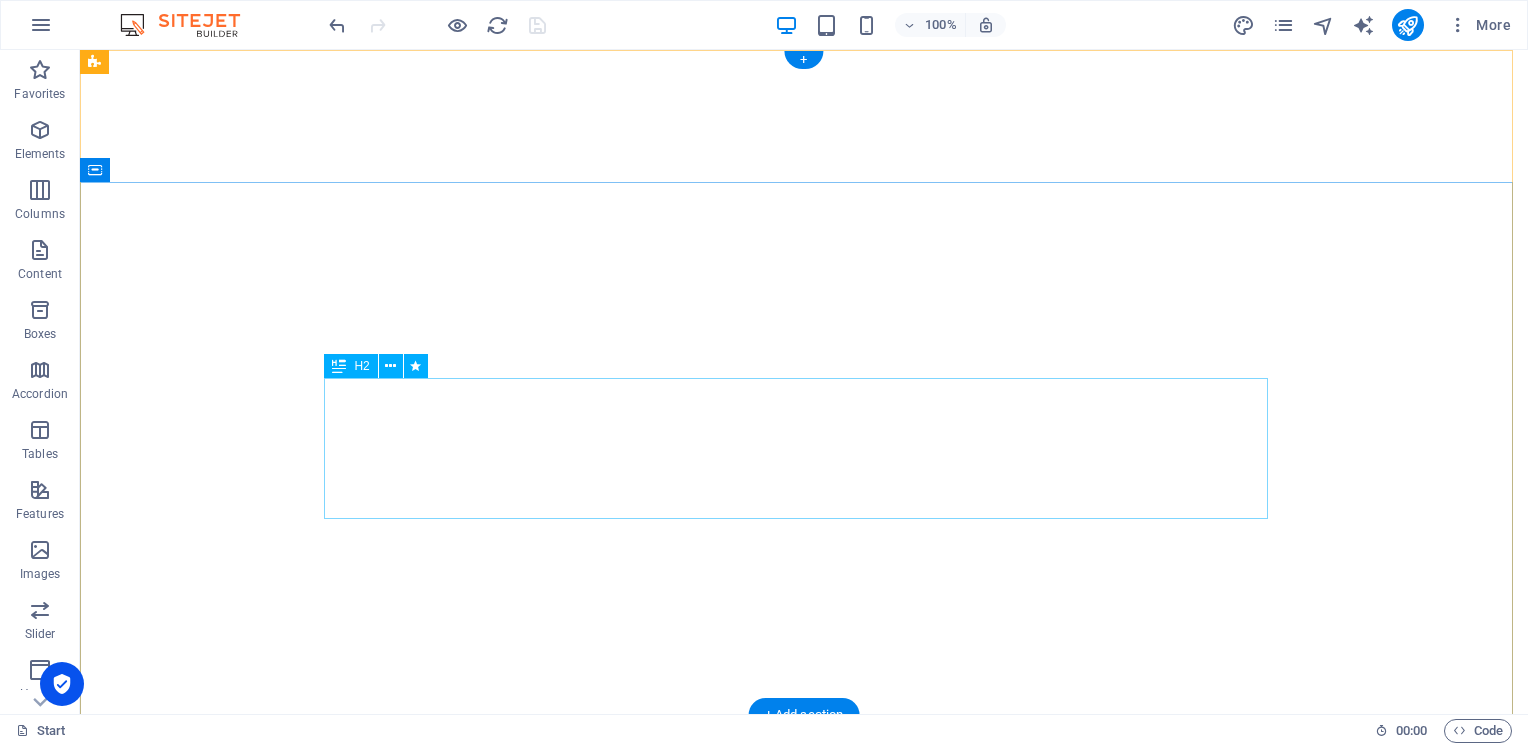 click on "Your world wide transport service" at bounding box center (804, 1049) 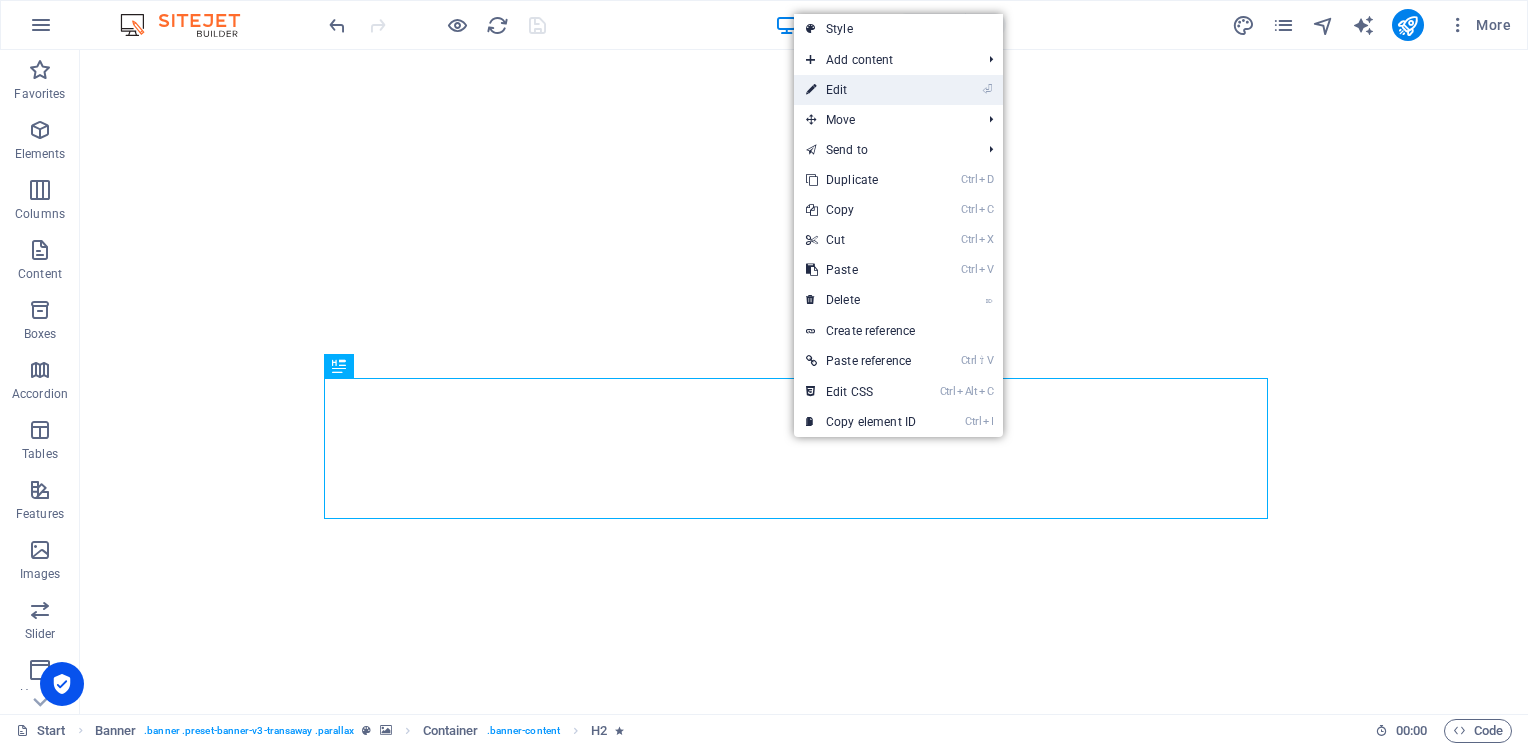 click on "⏎  Edit" at bounding box center [861, 90] 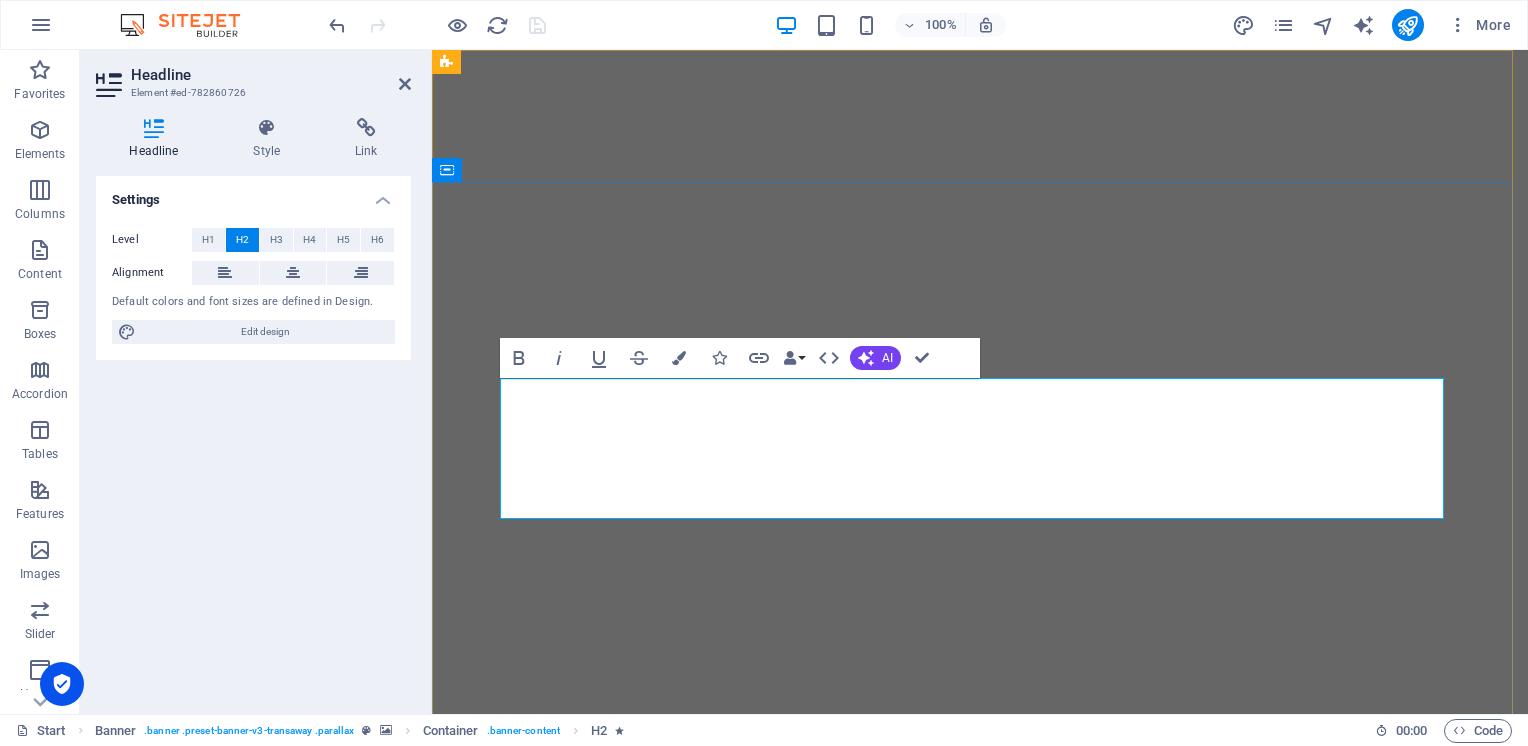 click on "Your world wide transport service" at bounding box center [980, 1048] 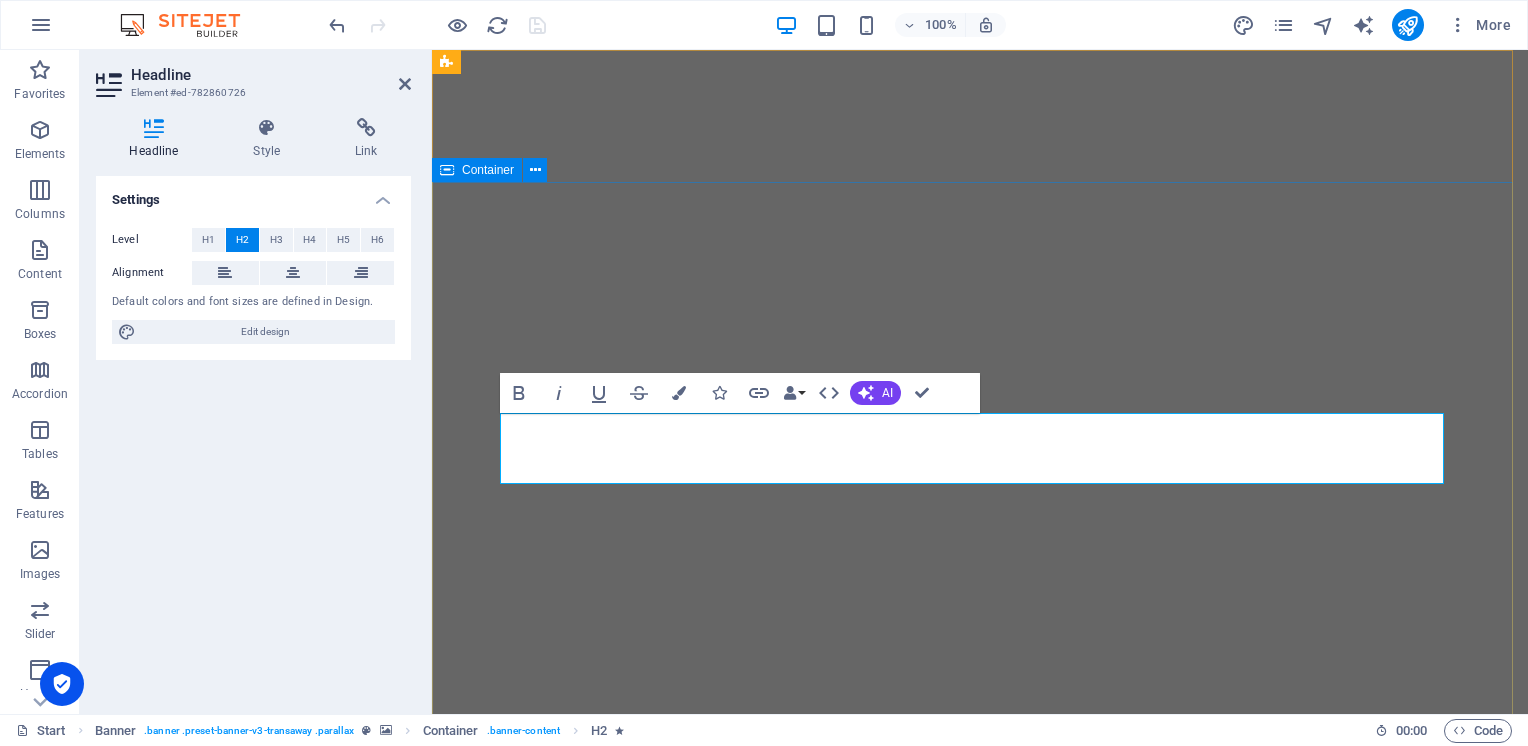 type 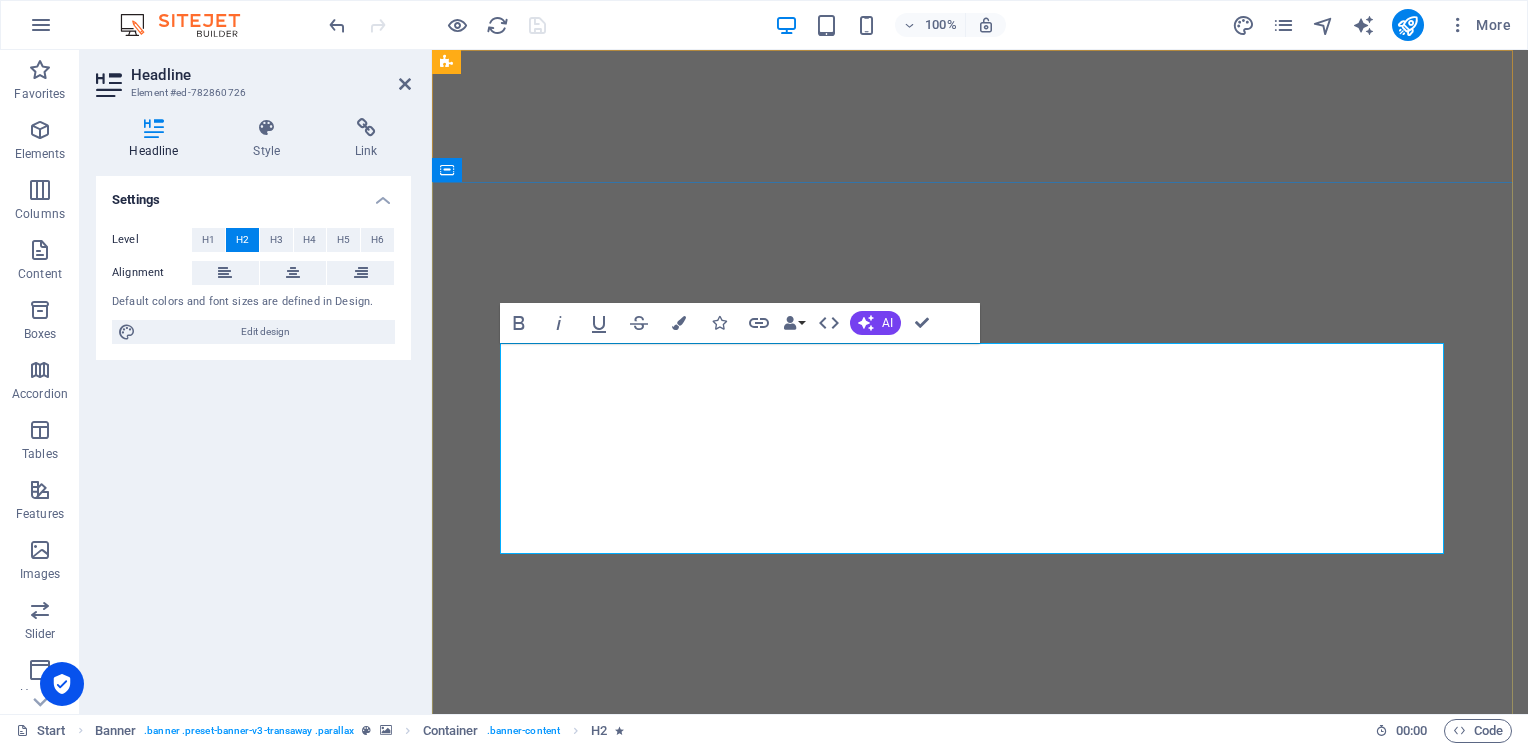 click on "Services ‌Inter-plant Switching ‌" at bounding box center (980, 1084) 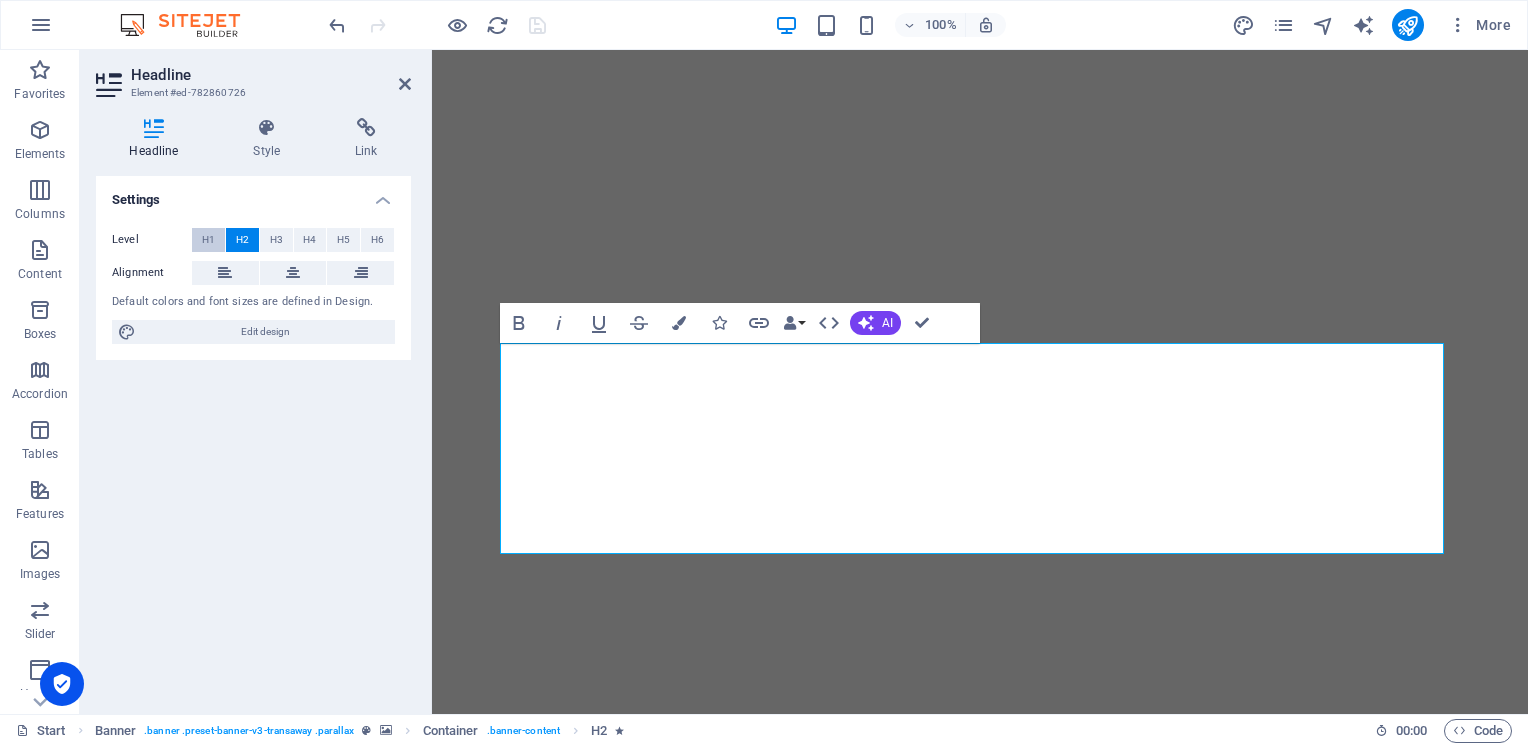 click on "H1" at bounding box center [208, 240] 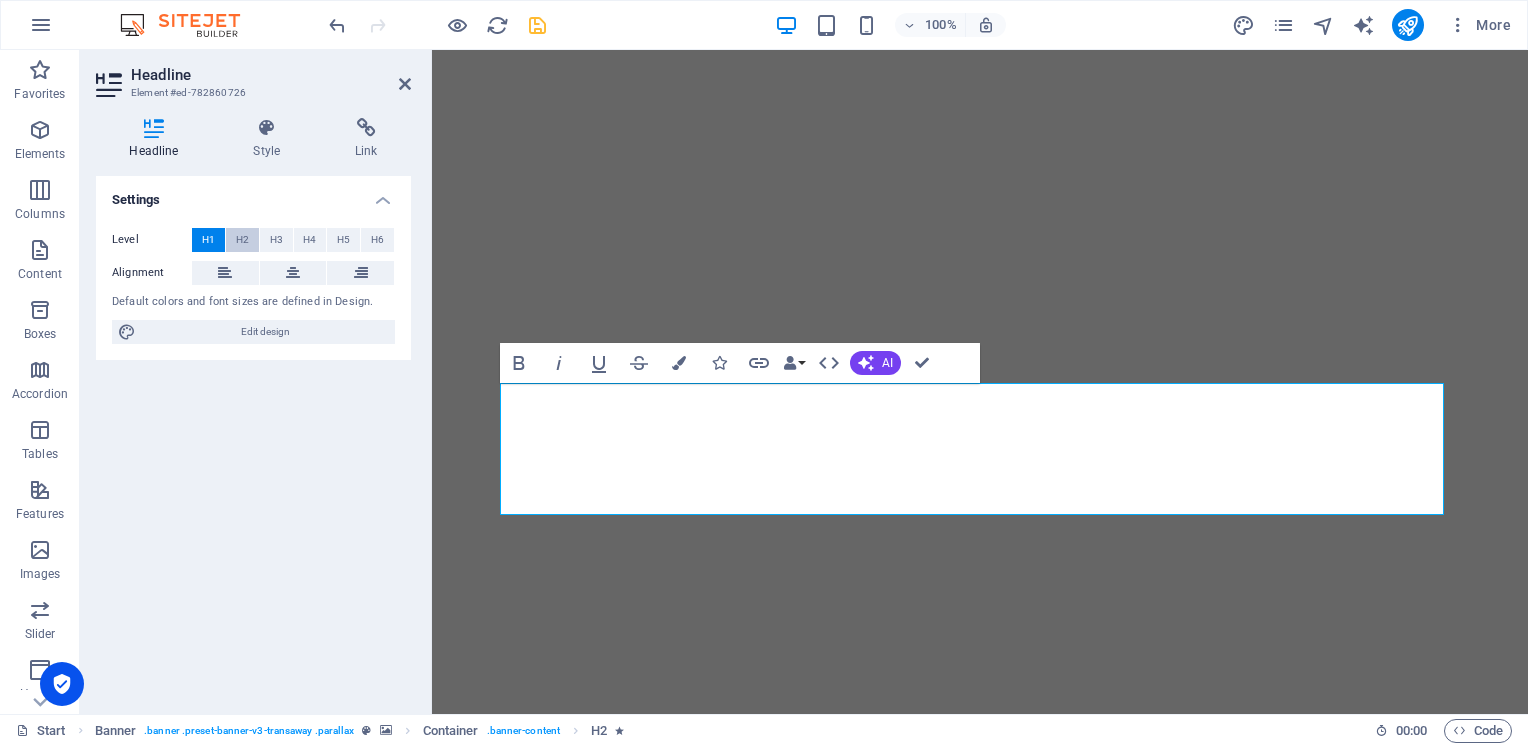 click on "H2" at bounding box center [242, 240] 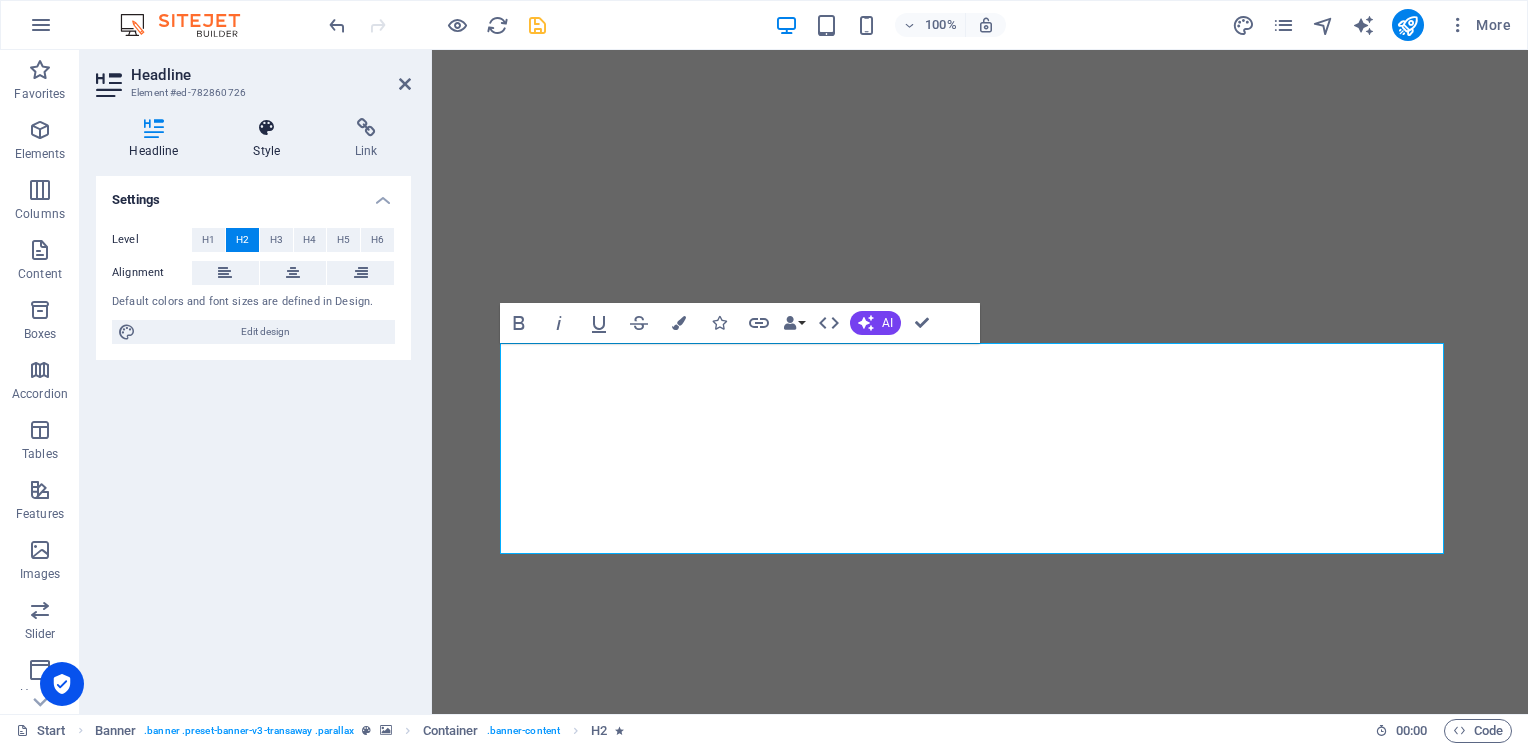 click on "Style" at bounding box center [271, 139] 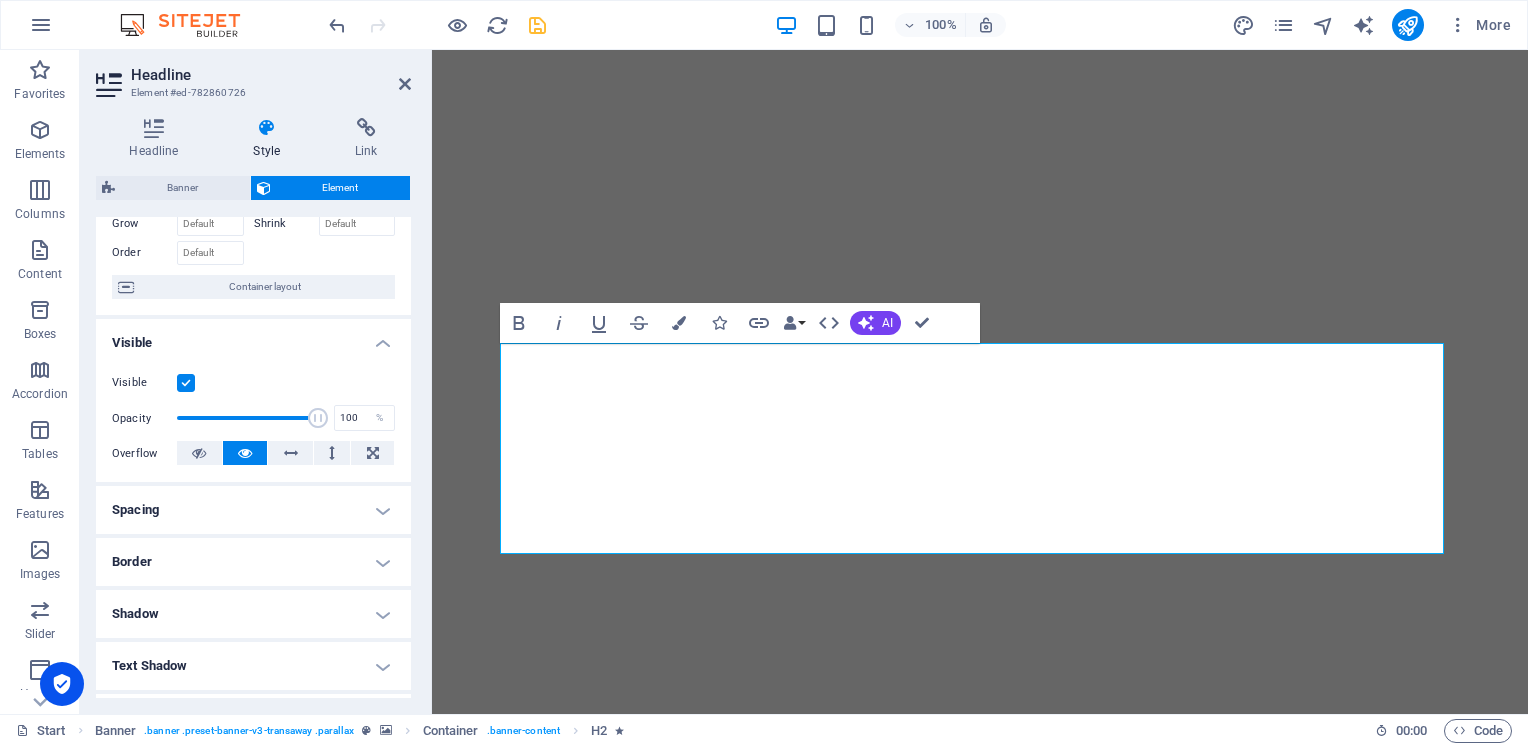 scroll, scrollTop: 0, scrollLeft: 0, axis: both 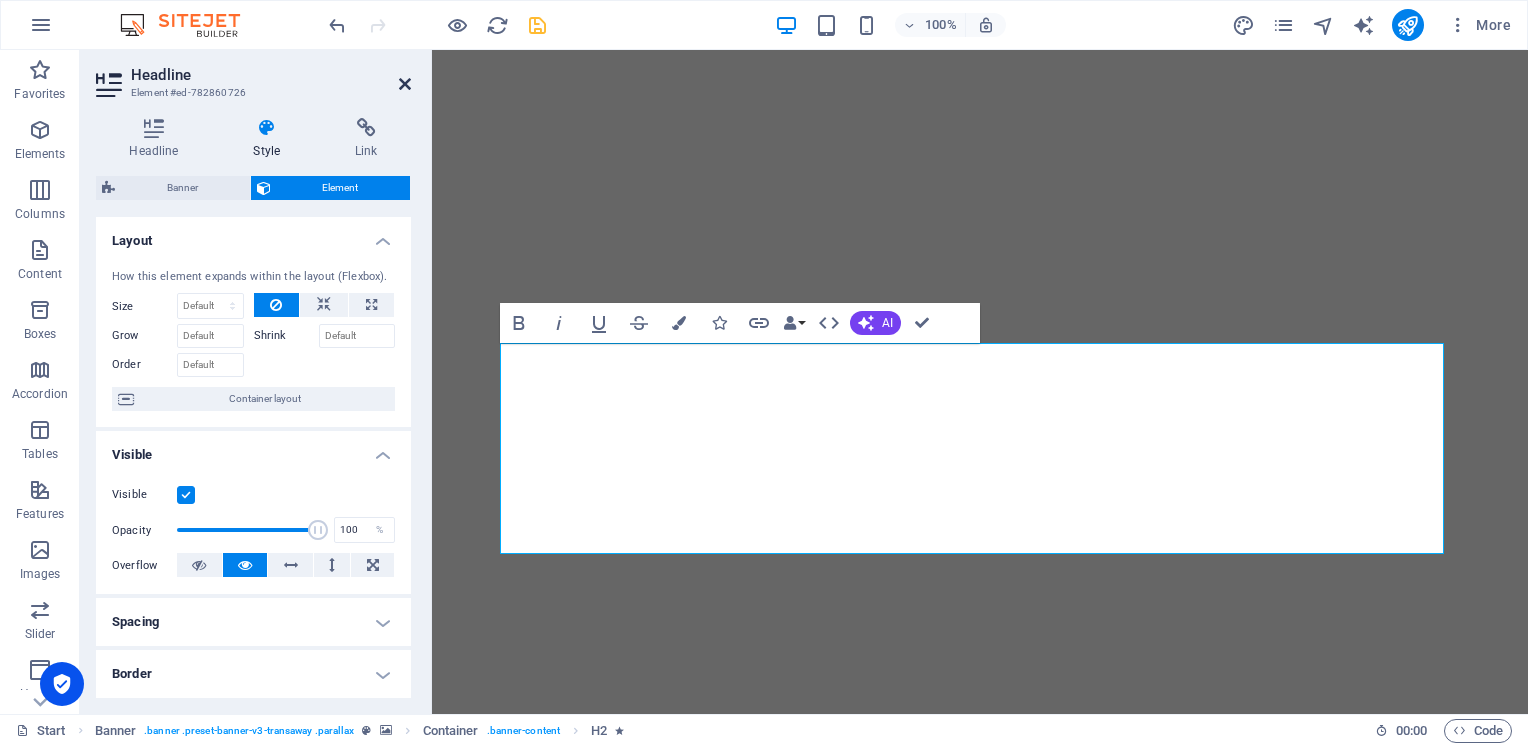 click at bounding box center [405, 84] 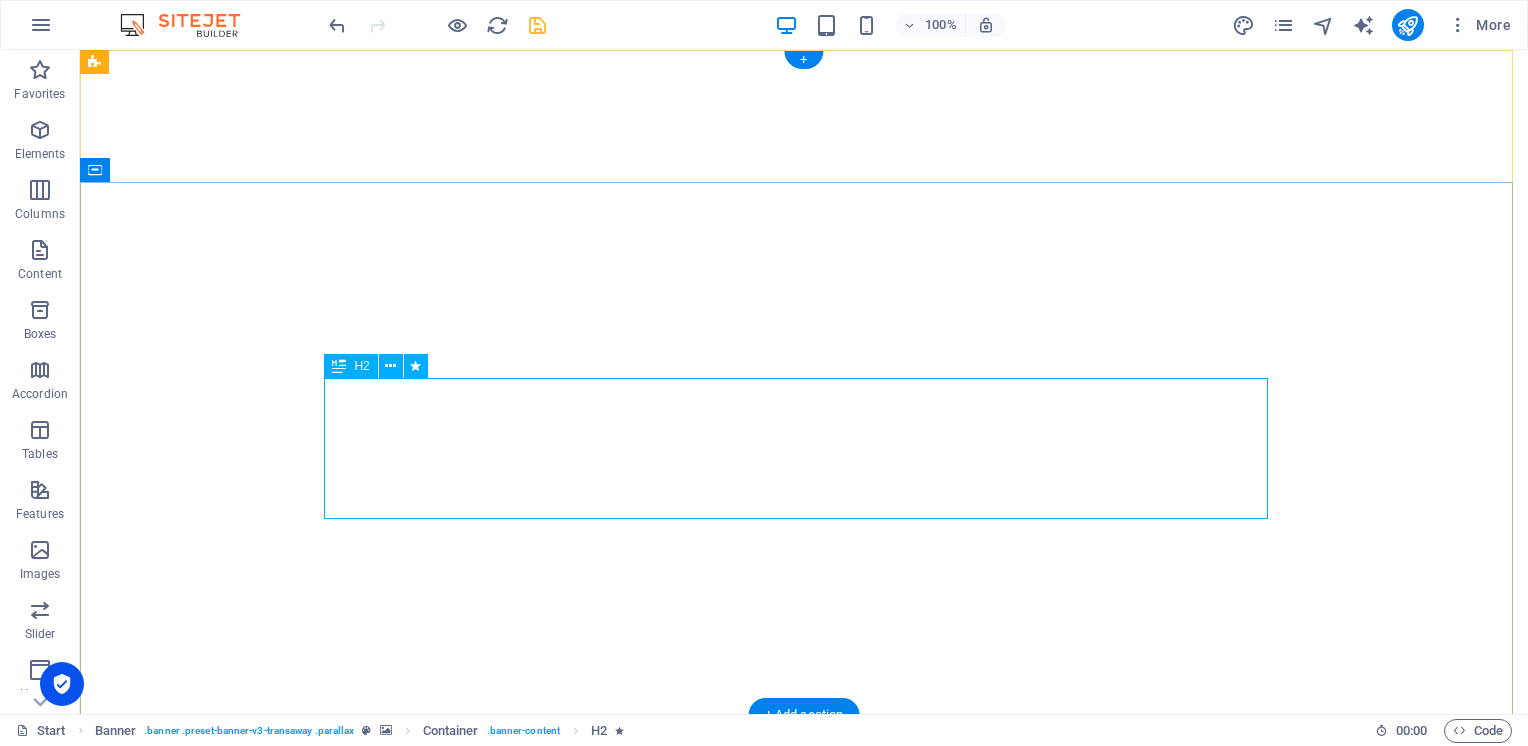 click on "Services Inter-plant Switching" at bounding box center (804, 1049) 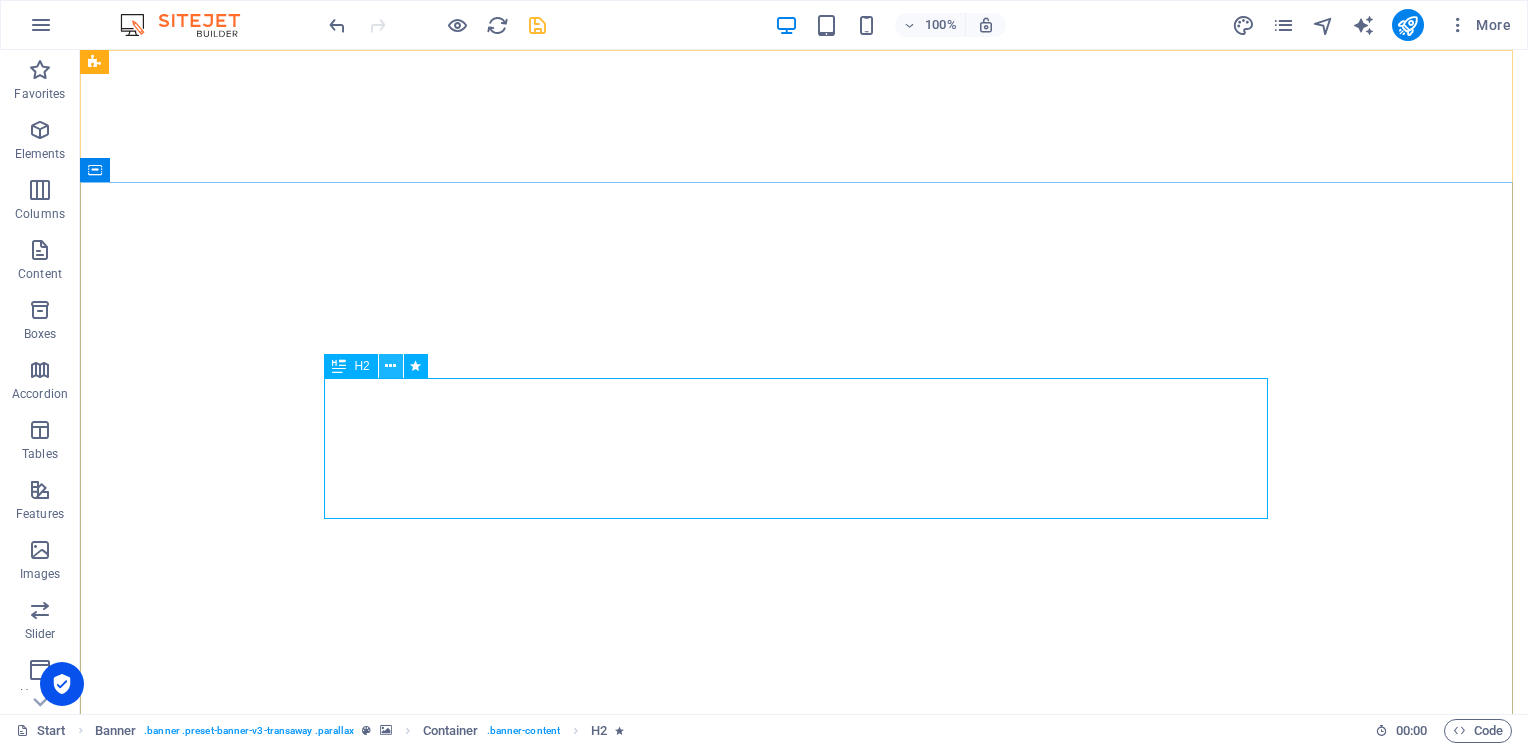 click at bounding box center [390, 366] 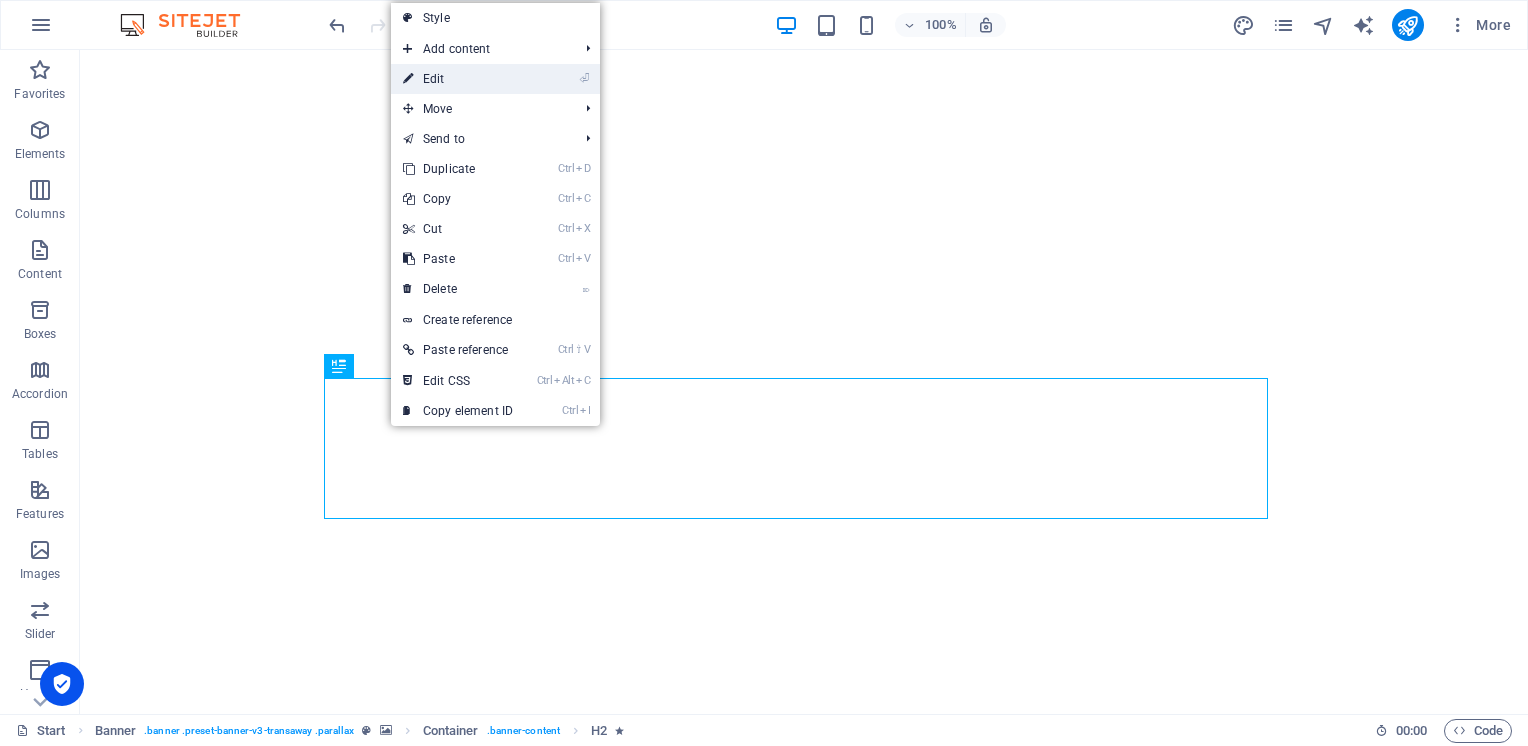 click on "⏎  Edit" at bounding box center [458, 79] 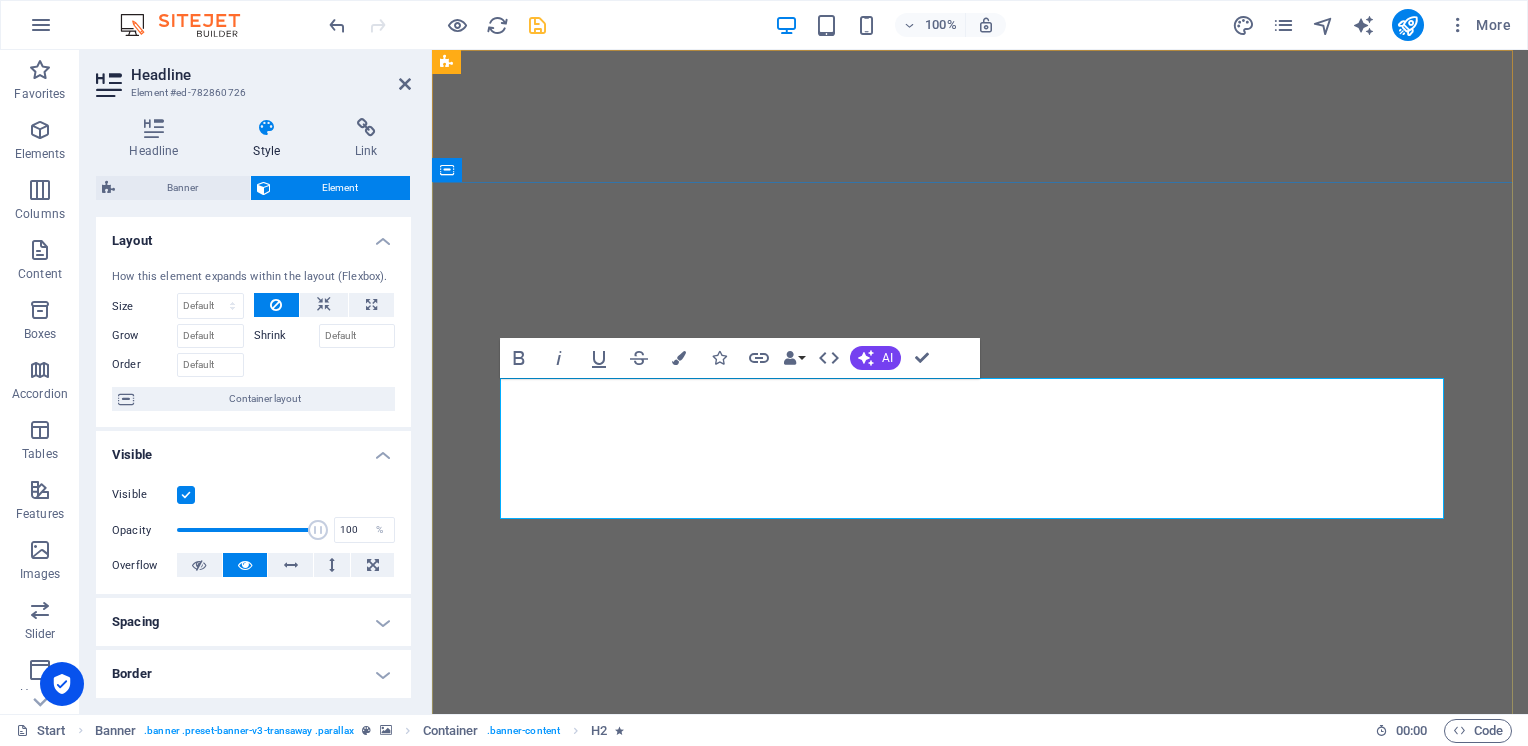 click on "Services Inter-plant Switching" at bounding box center [980, 1049] 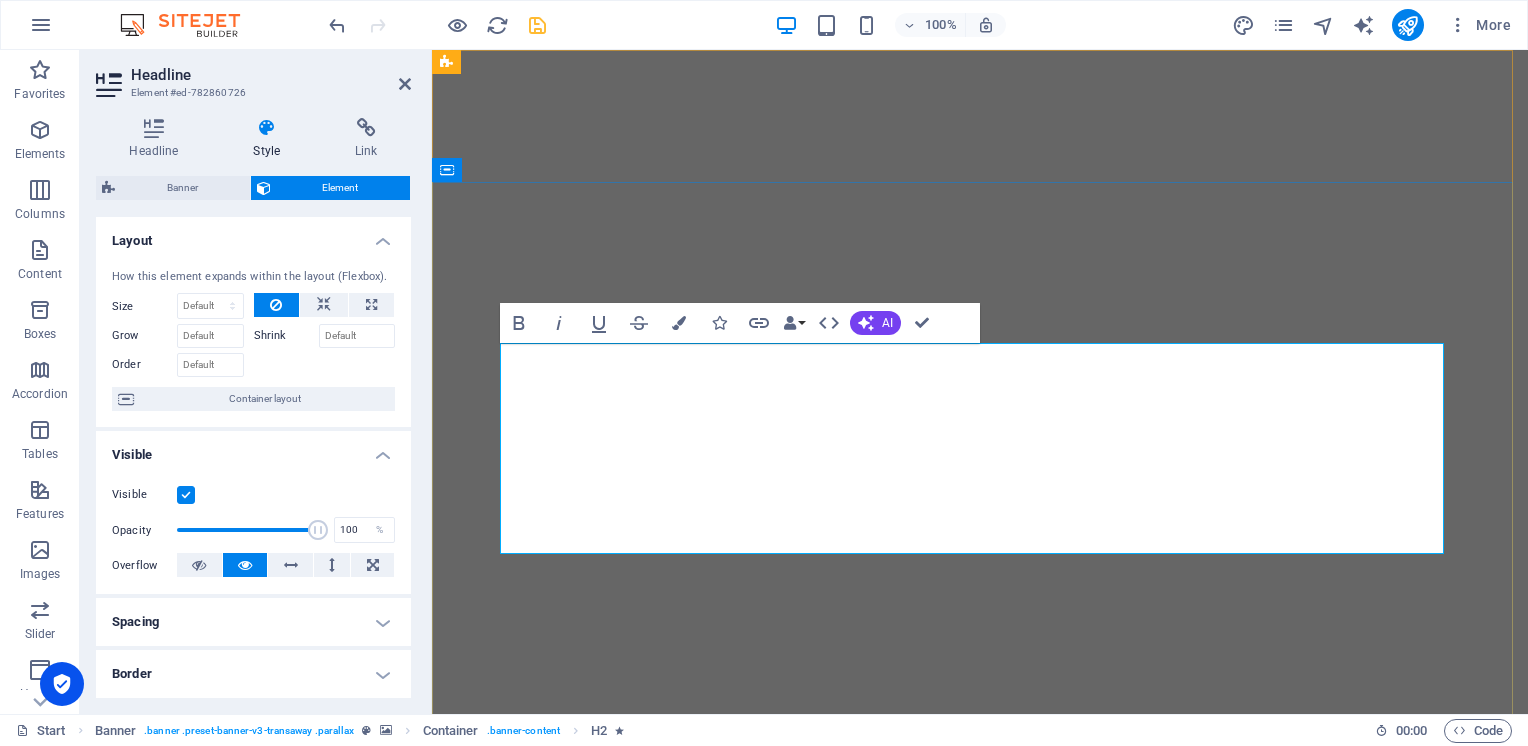 type 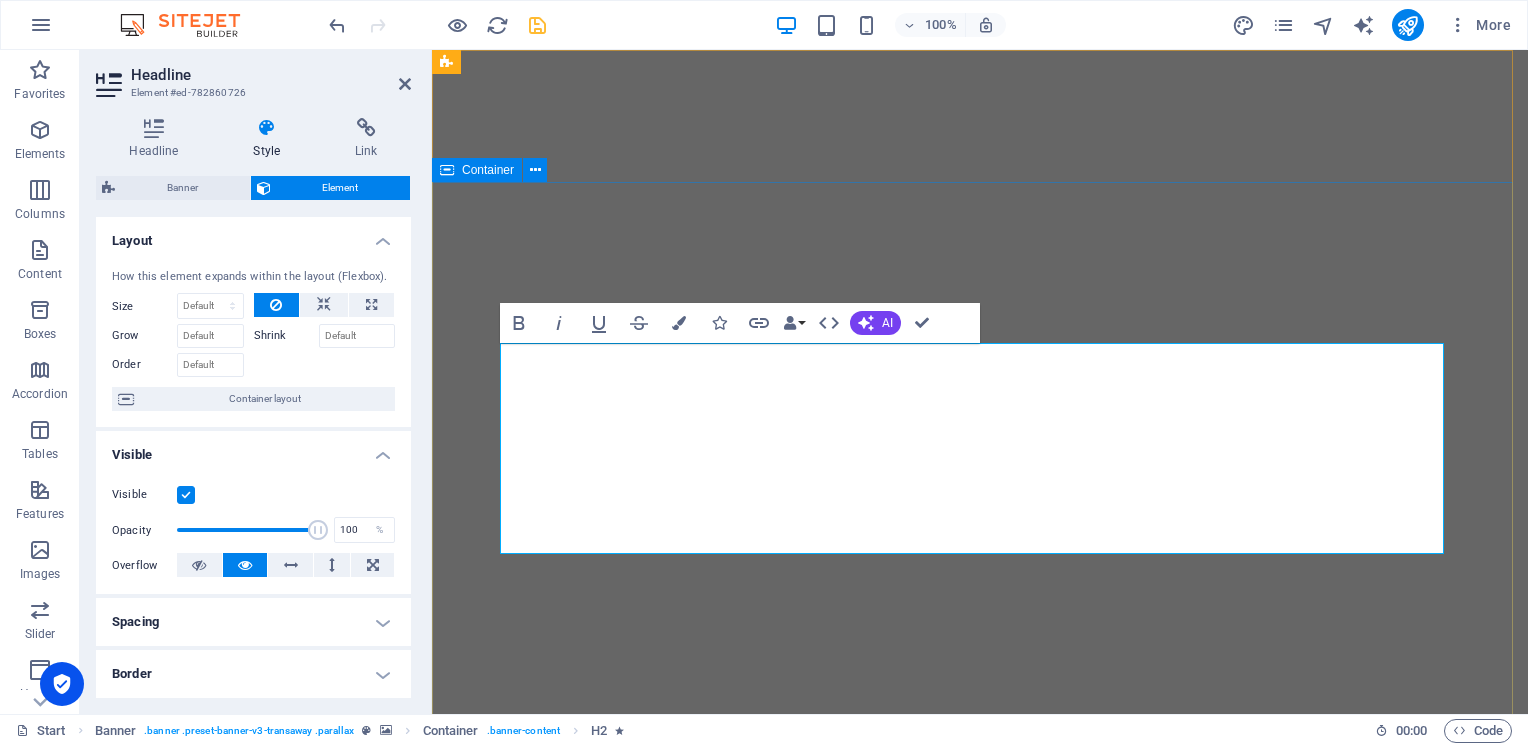 click on "Services Inter-plant Switching ‌Delivery Service" at bounding box center [980, 1084] 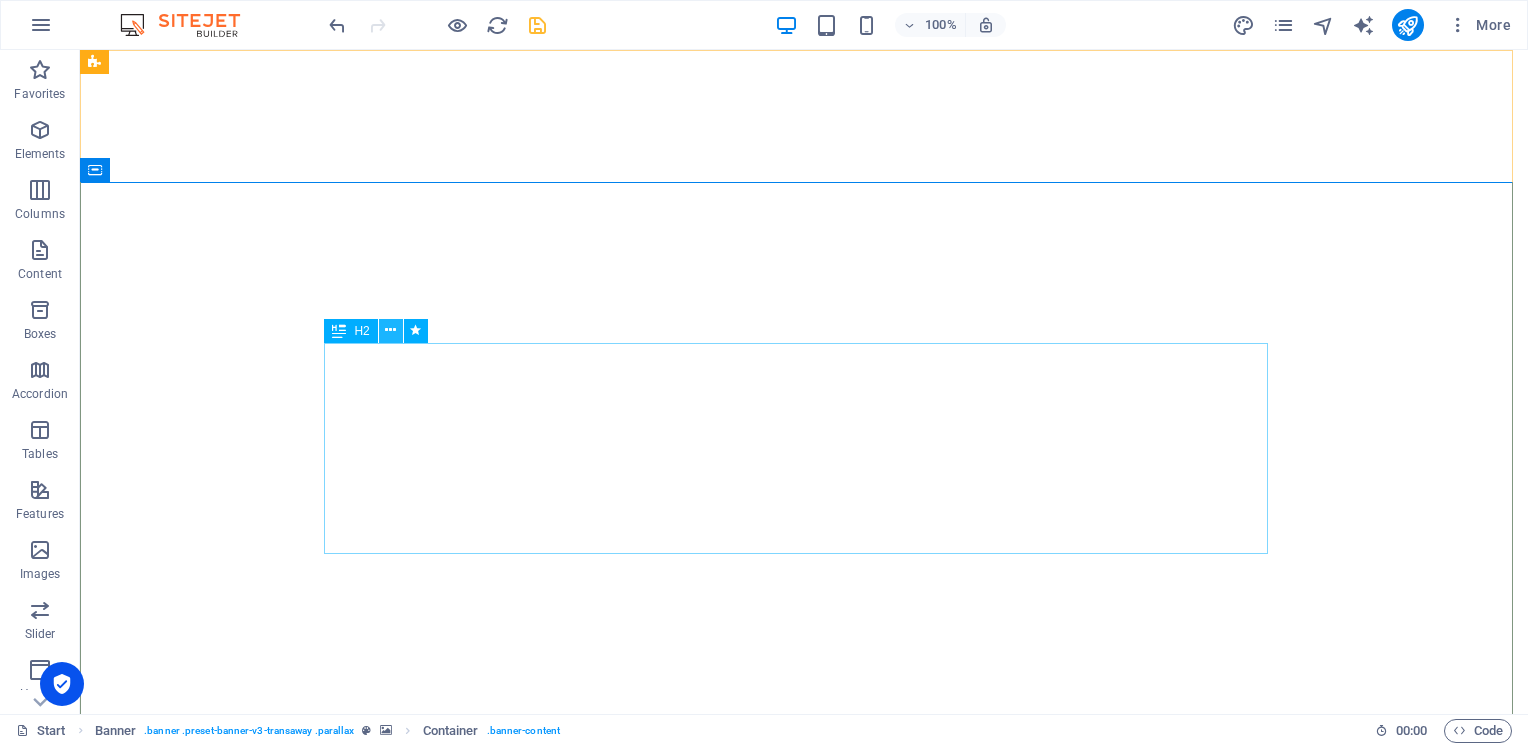 click at bounding box center (390, 330) 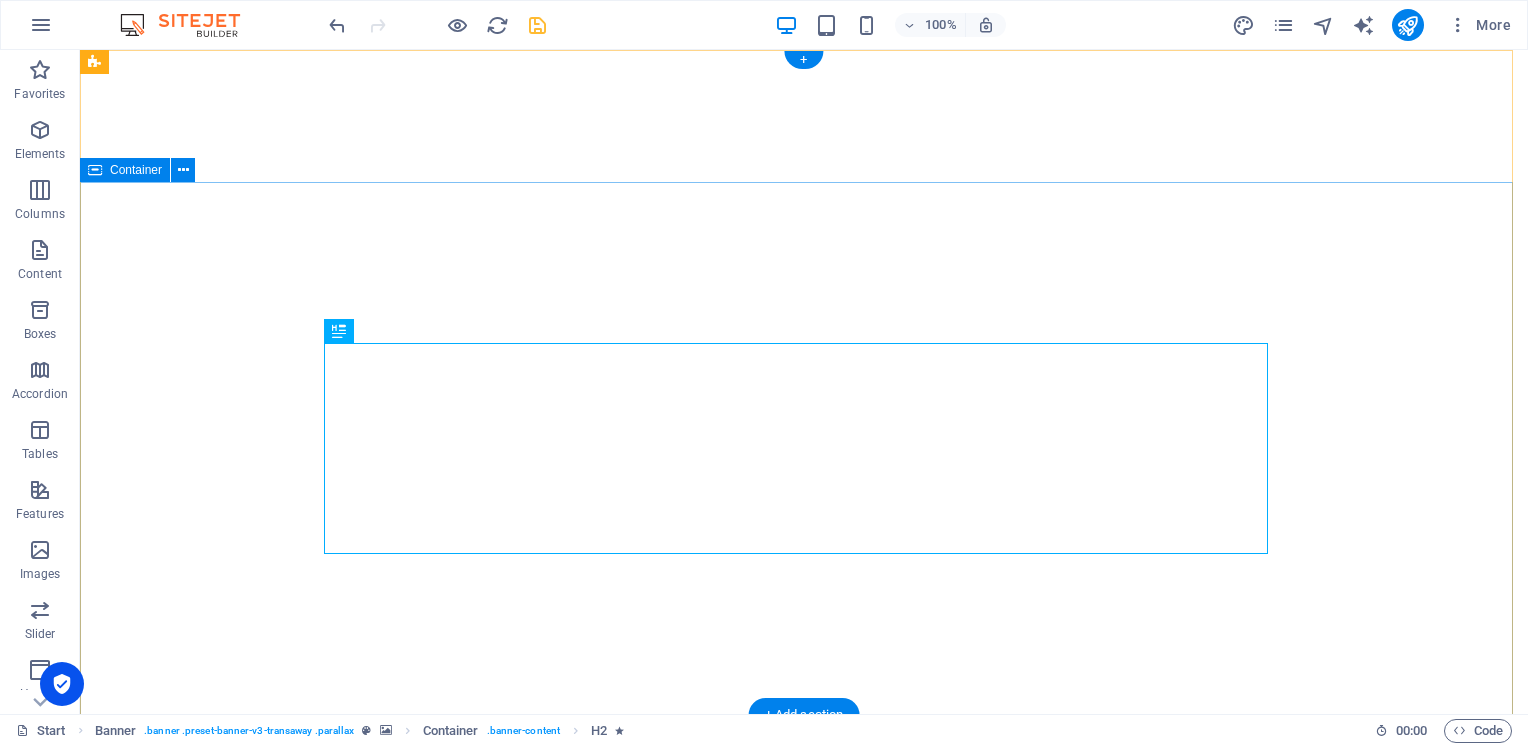 click on "Services Inter-plant Switching Delivery Service" at bounding box center (804, 1084) 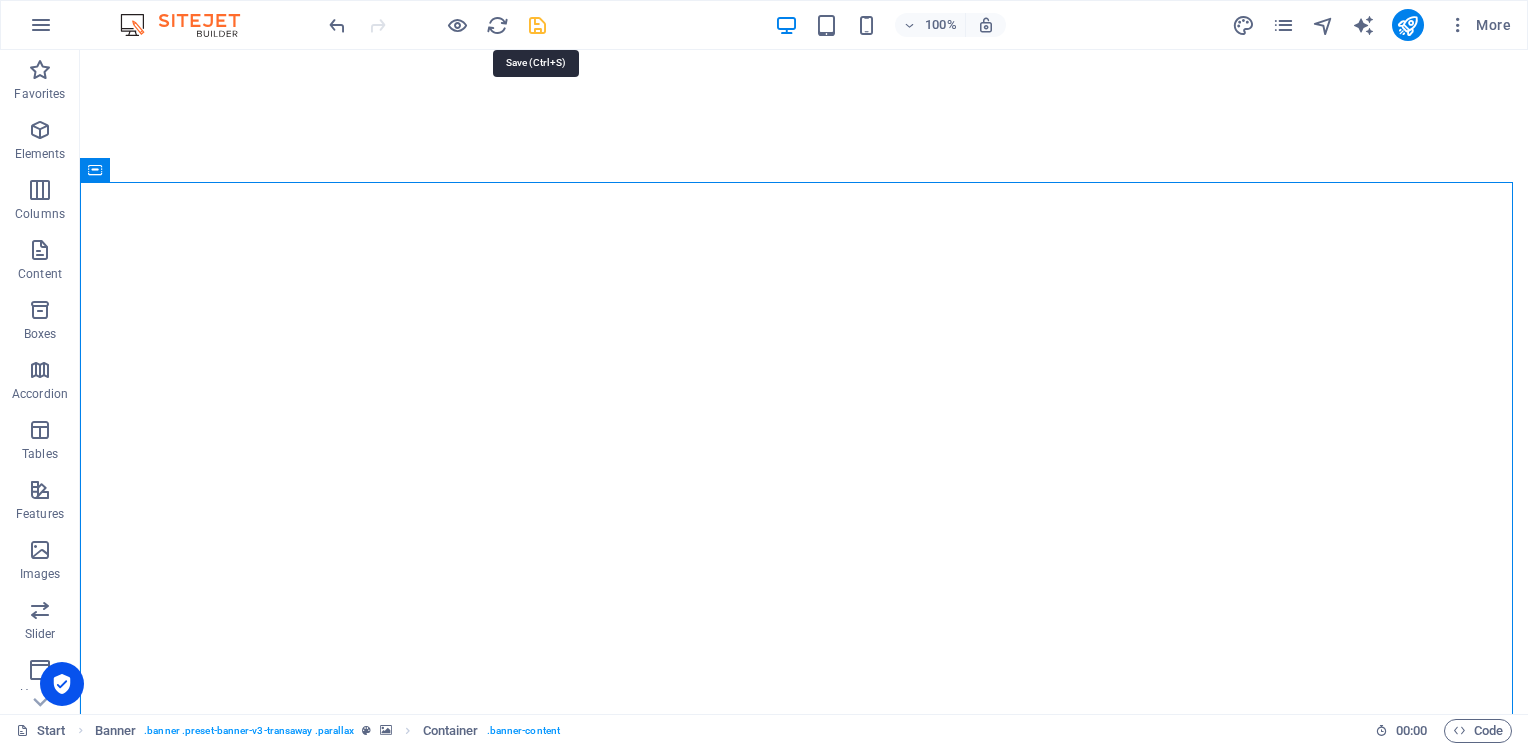 click at bounding box center [537, 25] 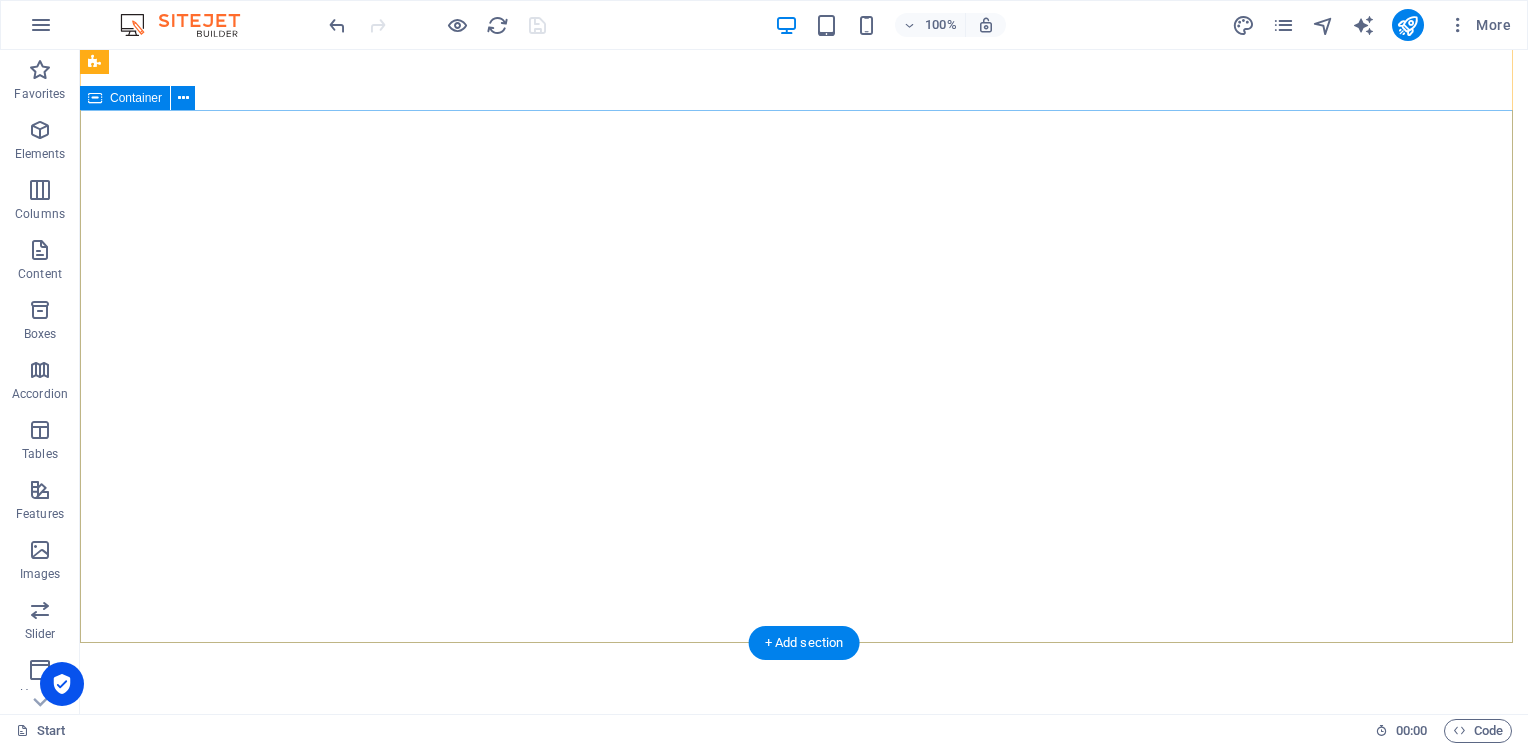 scroll, scrollTop: 0, scrollLeft: 0, axis: both 